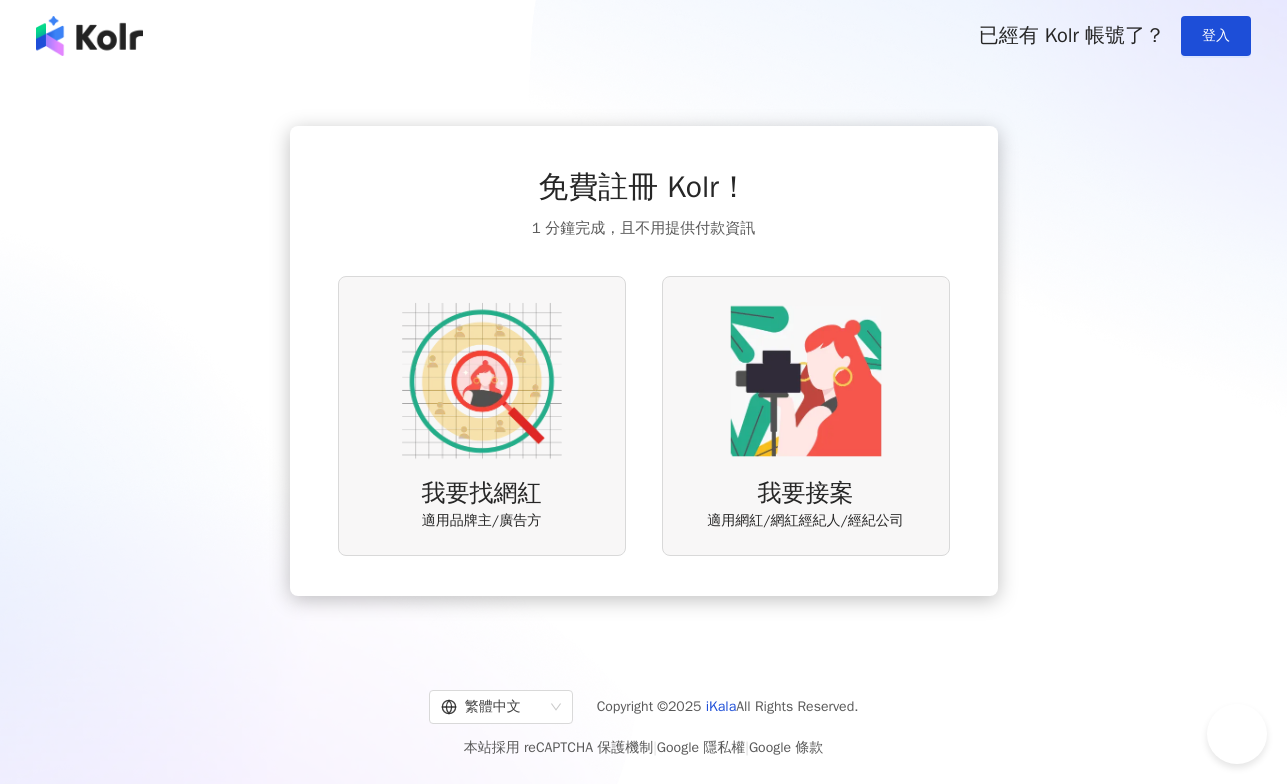 scroll, scrollTop: 0, scrollLeft: 0, axis: both 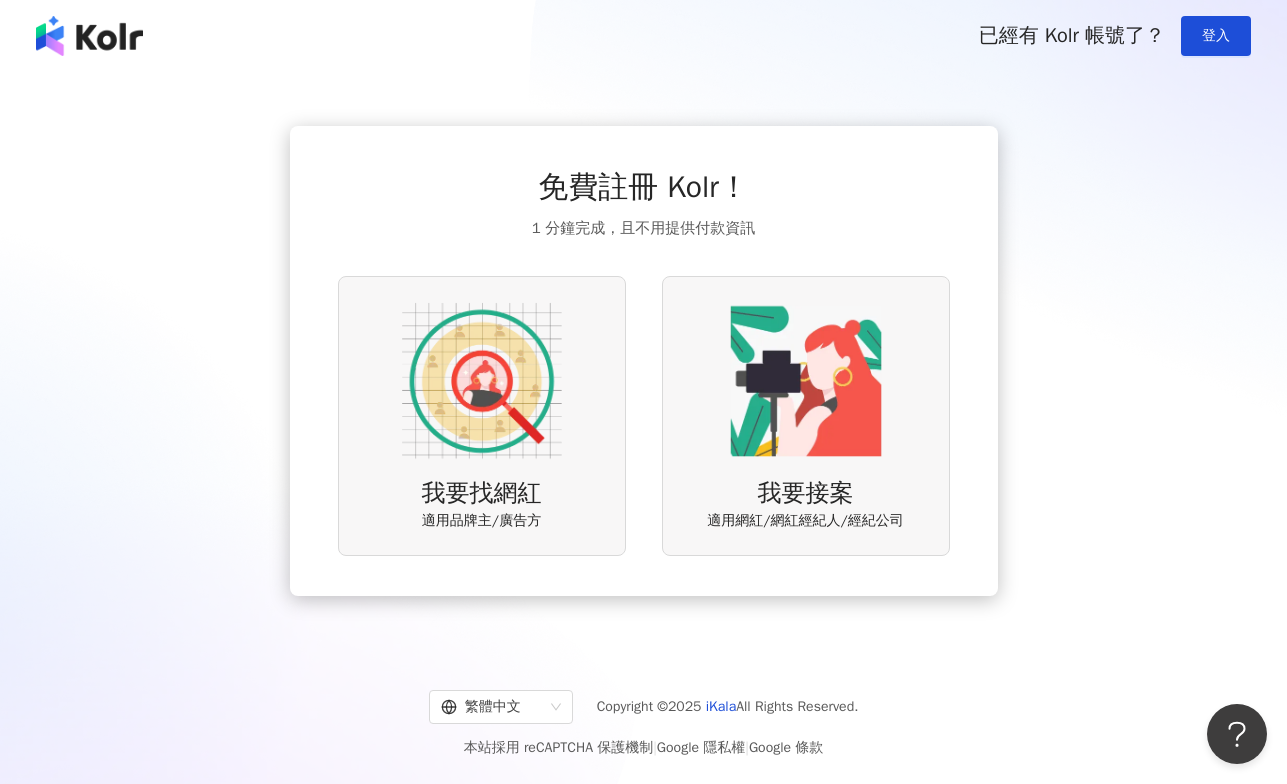 click at bounding box center [482, 381] 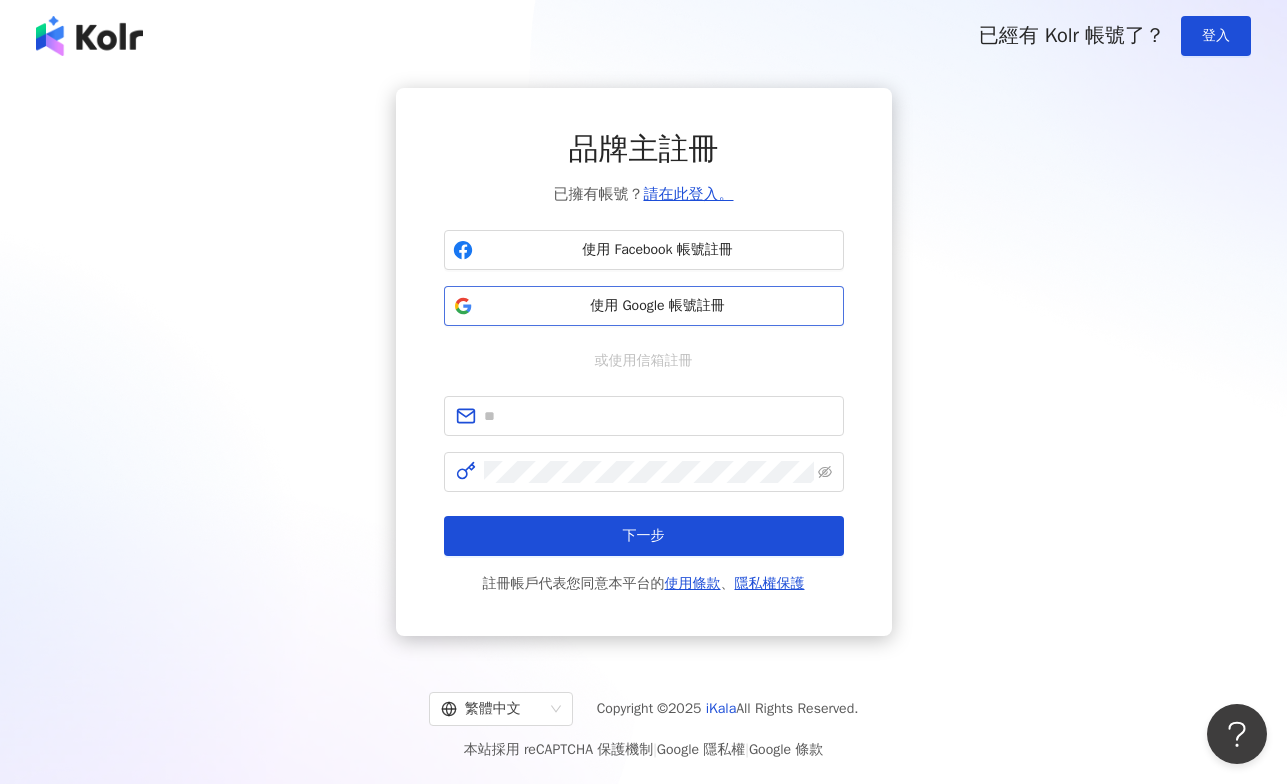 click on "使用 Google 帳號註冊" at bounding box center [658, 306] 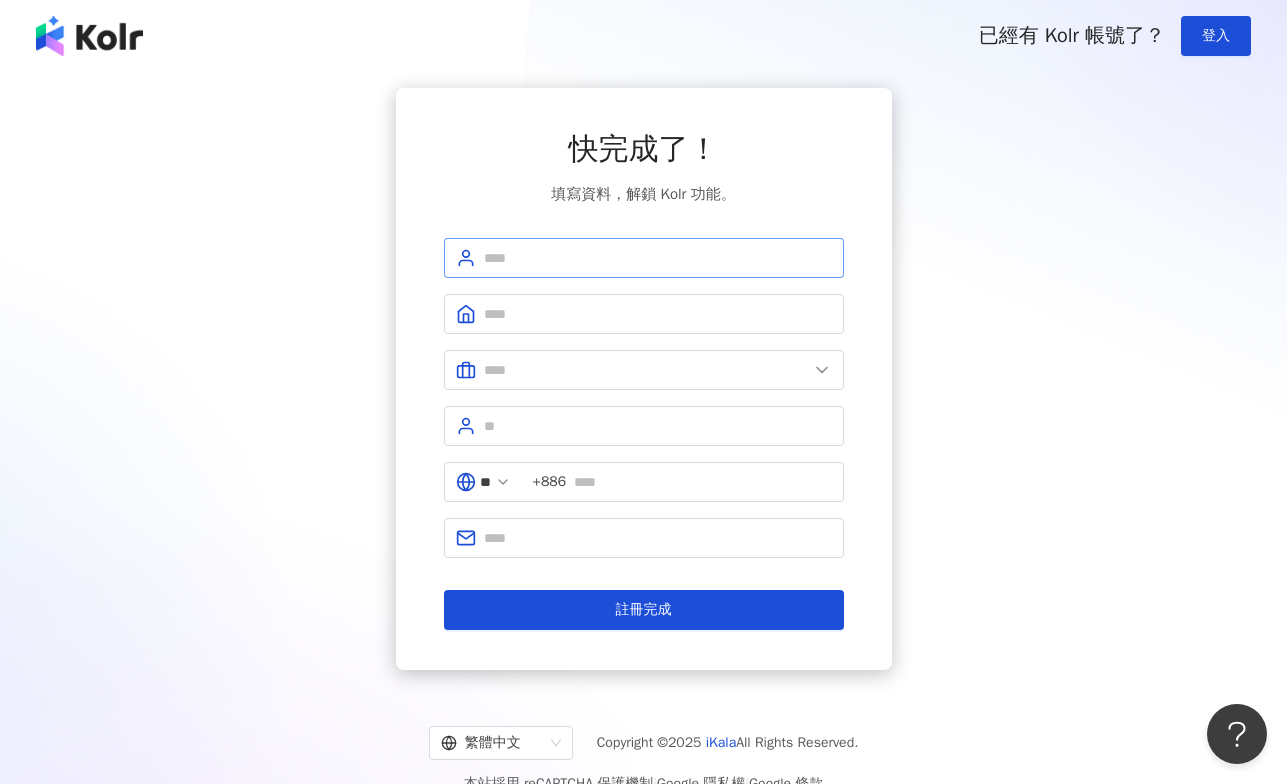 click at bounding box center (644, 258) 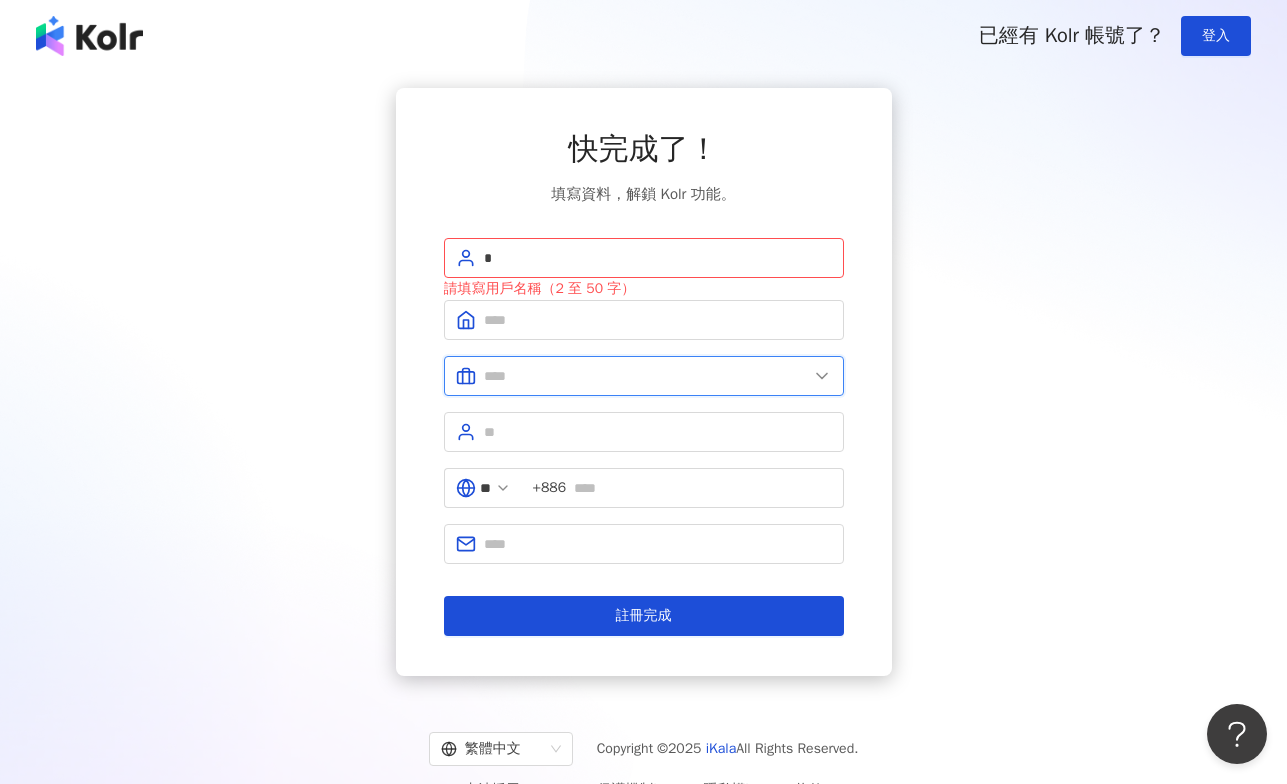 click at bounding box center [646, 376] 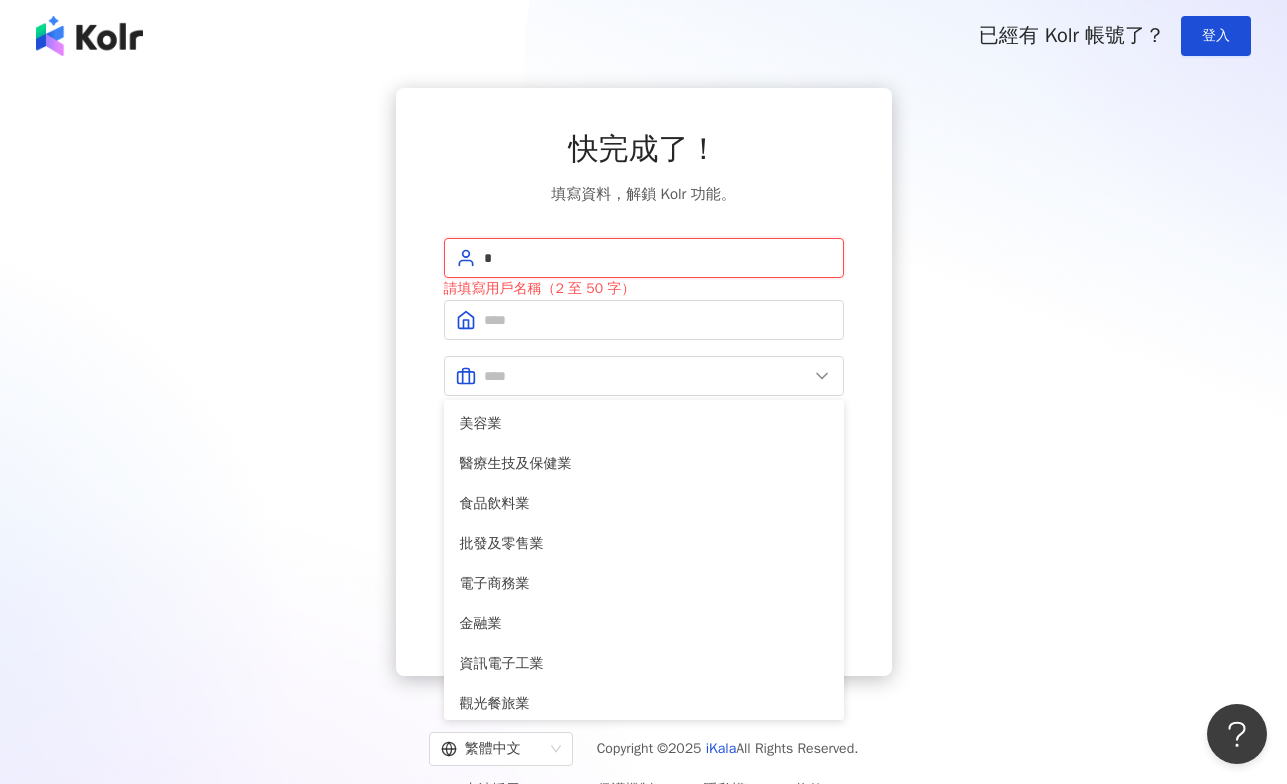 click on "*" at bounding box center (658, 258) 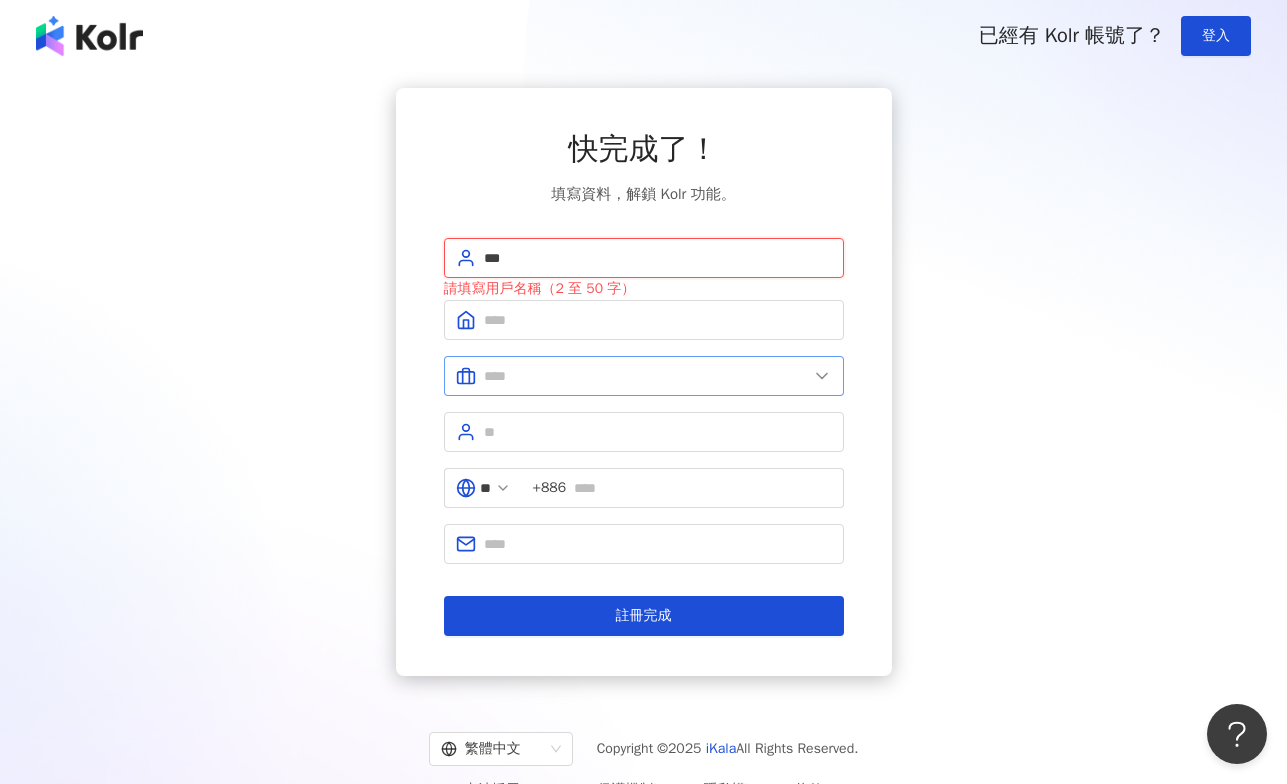 type on "***" 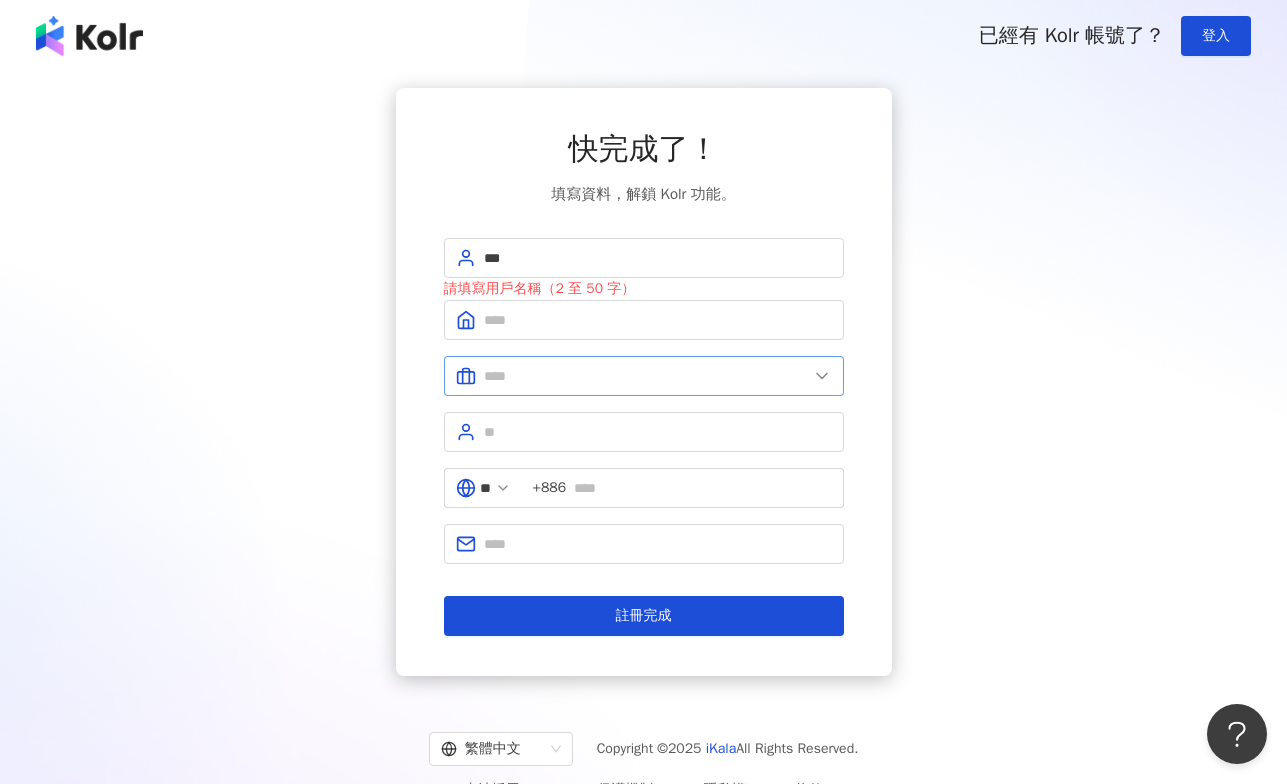 click at bounding box center [644, 376] 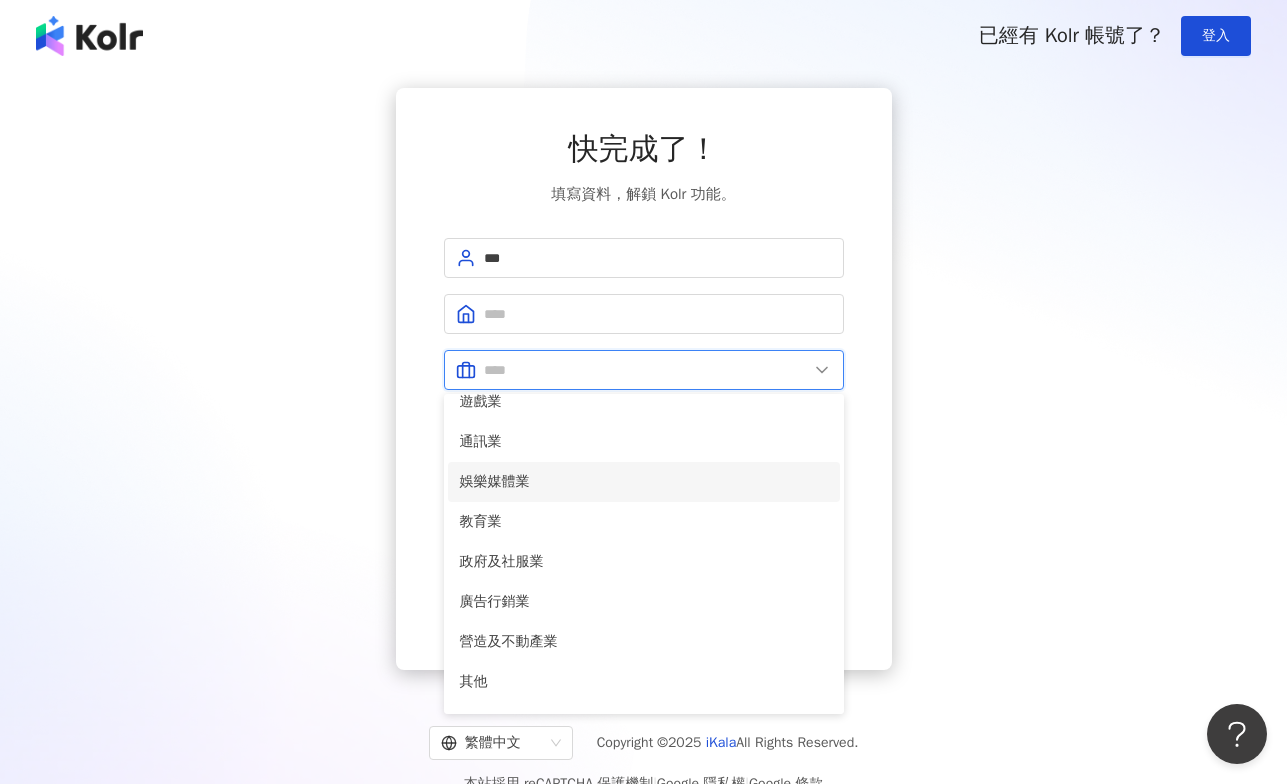 scroll, scrollTop: 408, scrollLeft: 0, axis: vertical 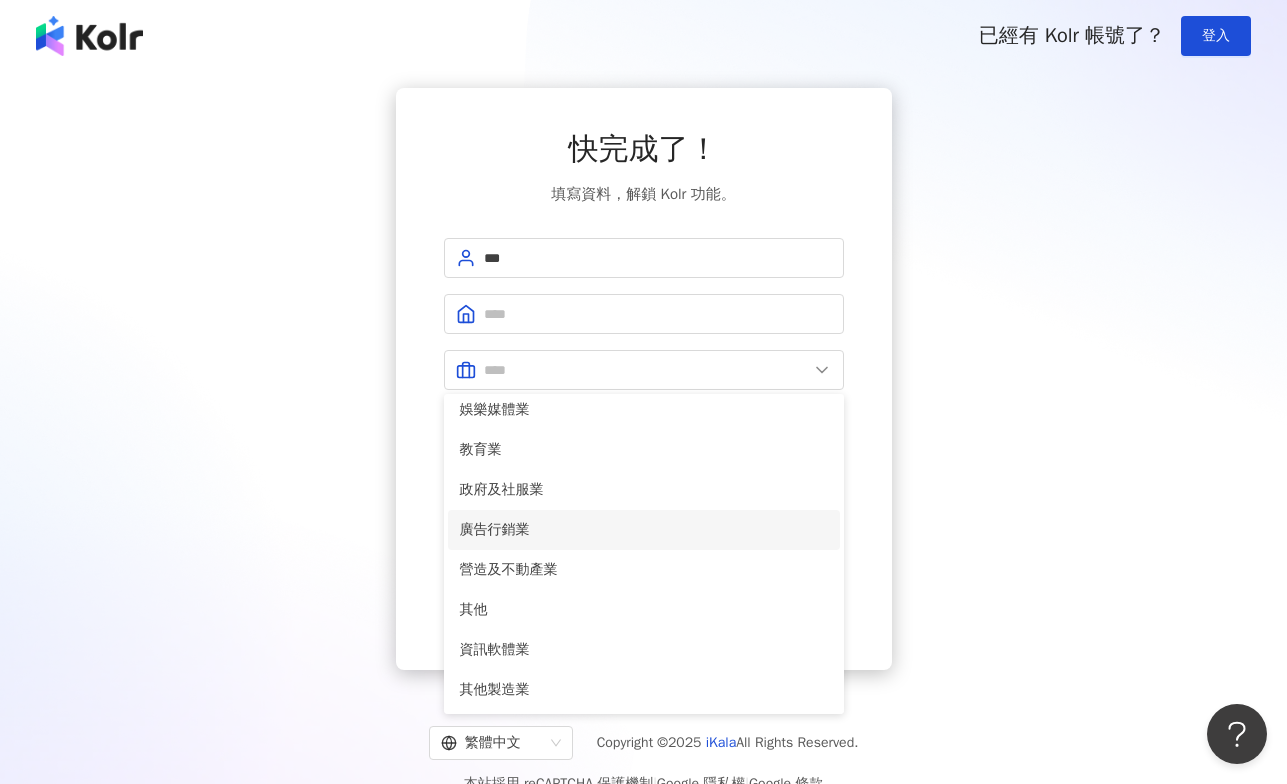 click on "廣告行銷業" at bounding box center (644, 530) 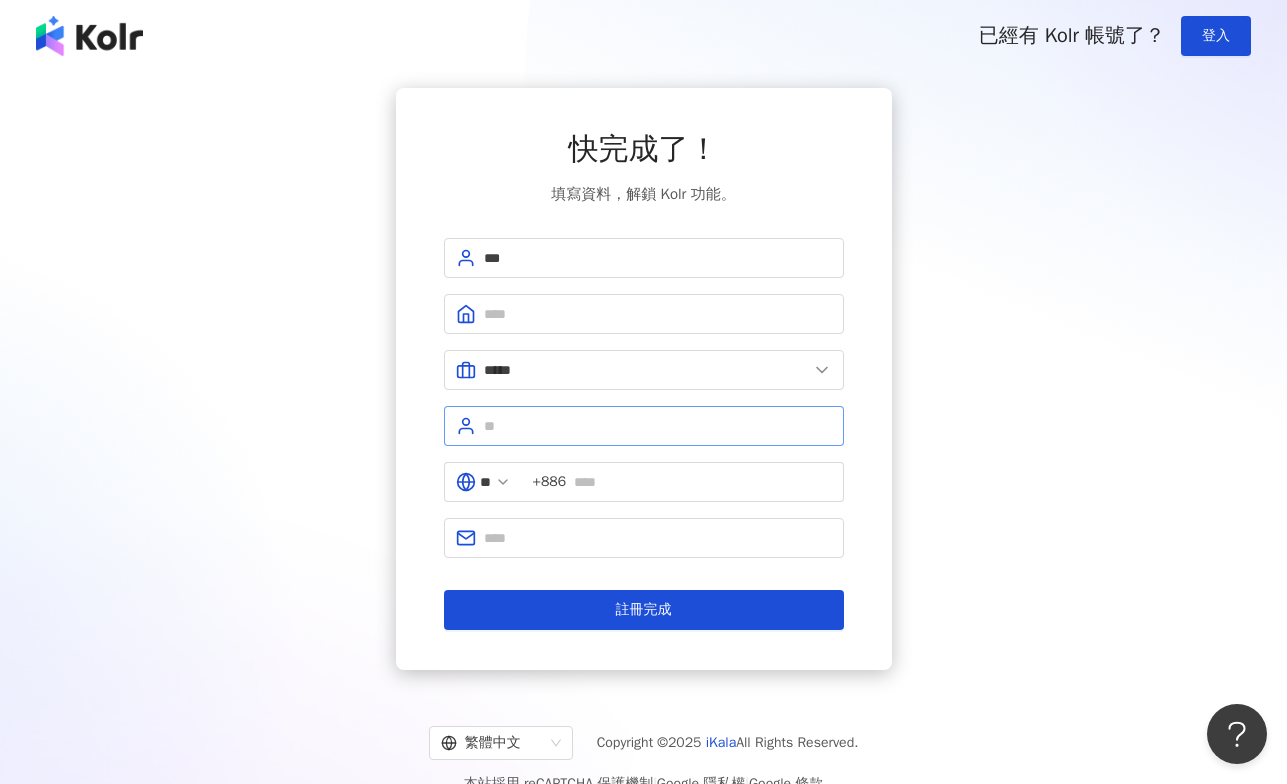 click at bounding box center [644, 426] 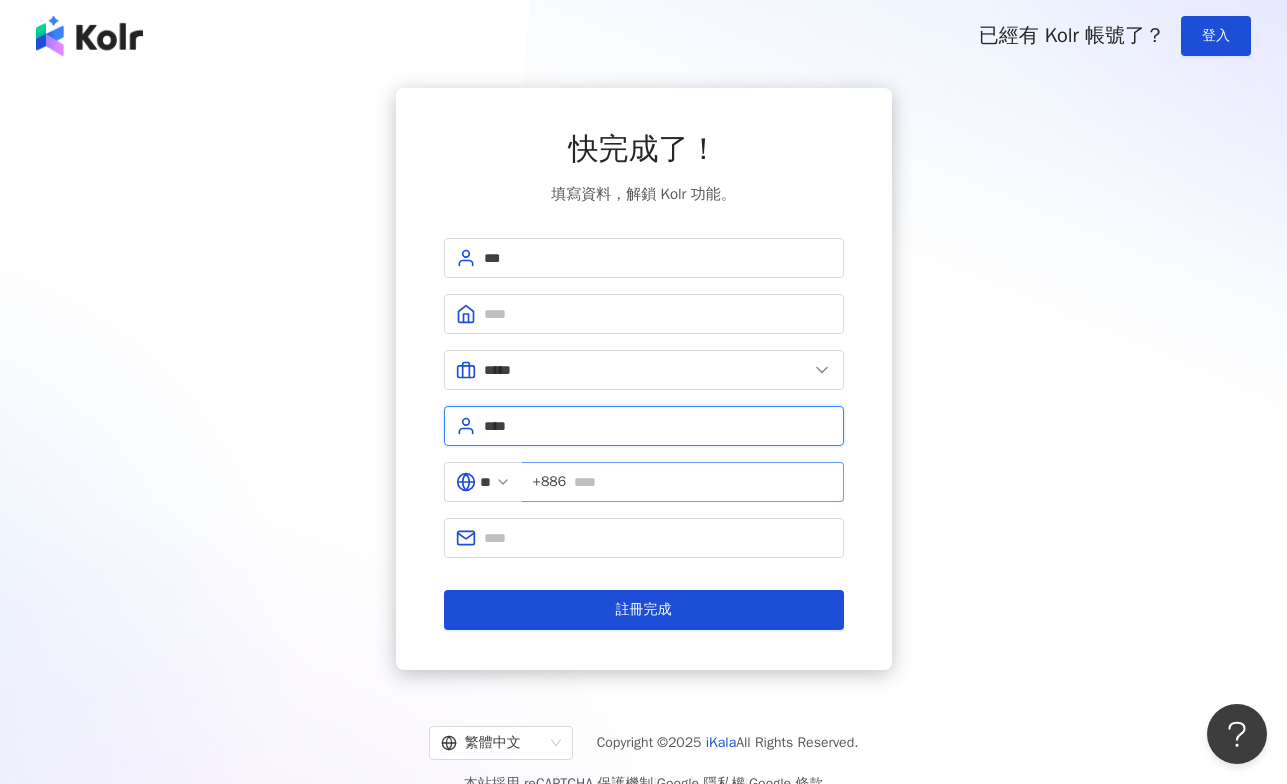 type on "****" 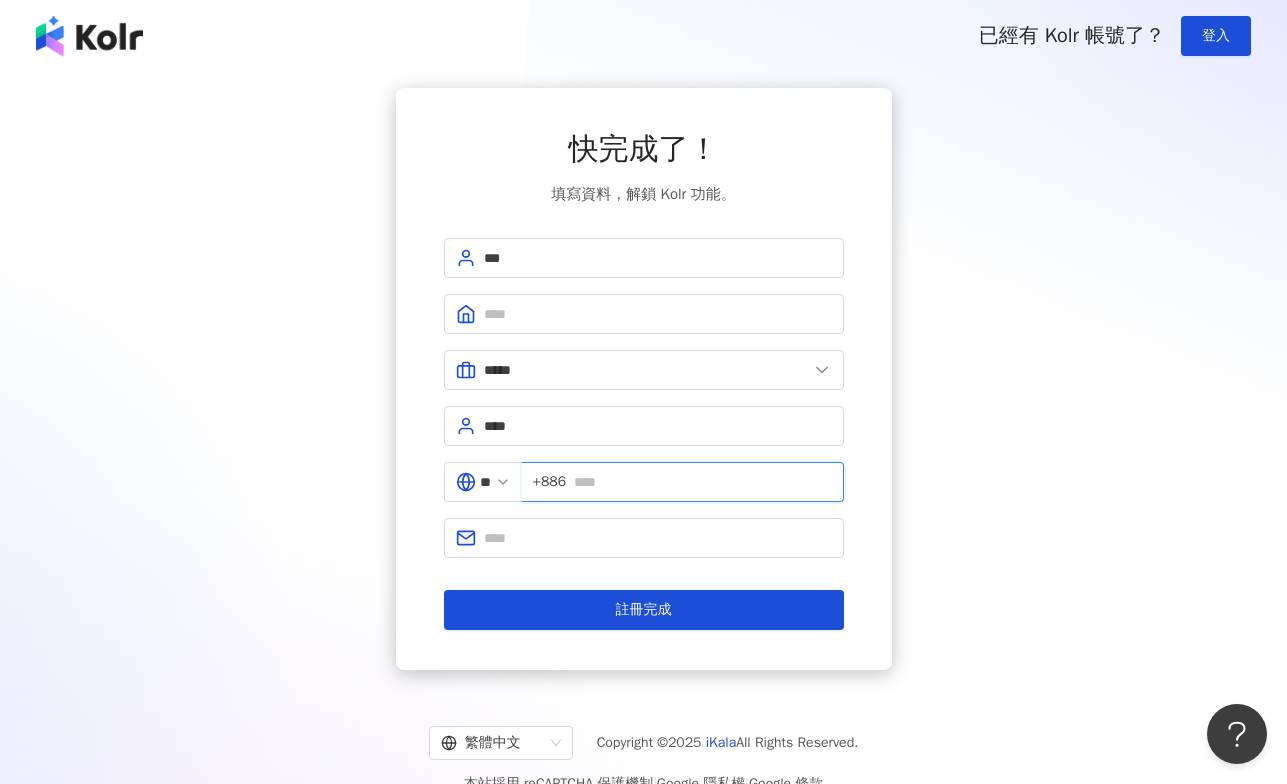 click at bounding box center (702, 482) 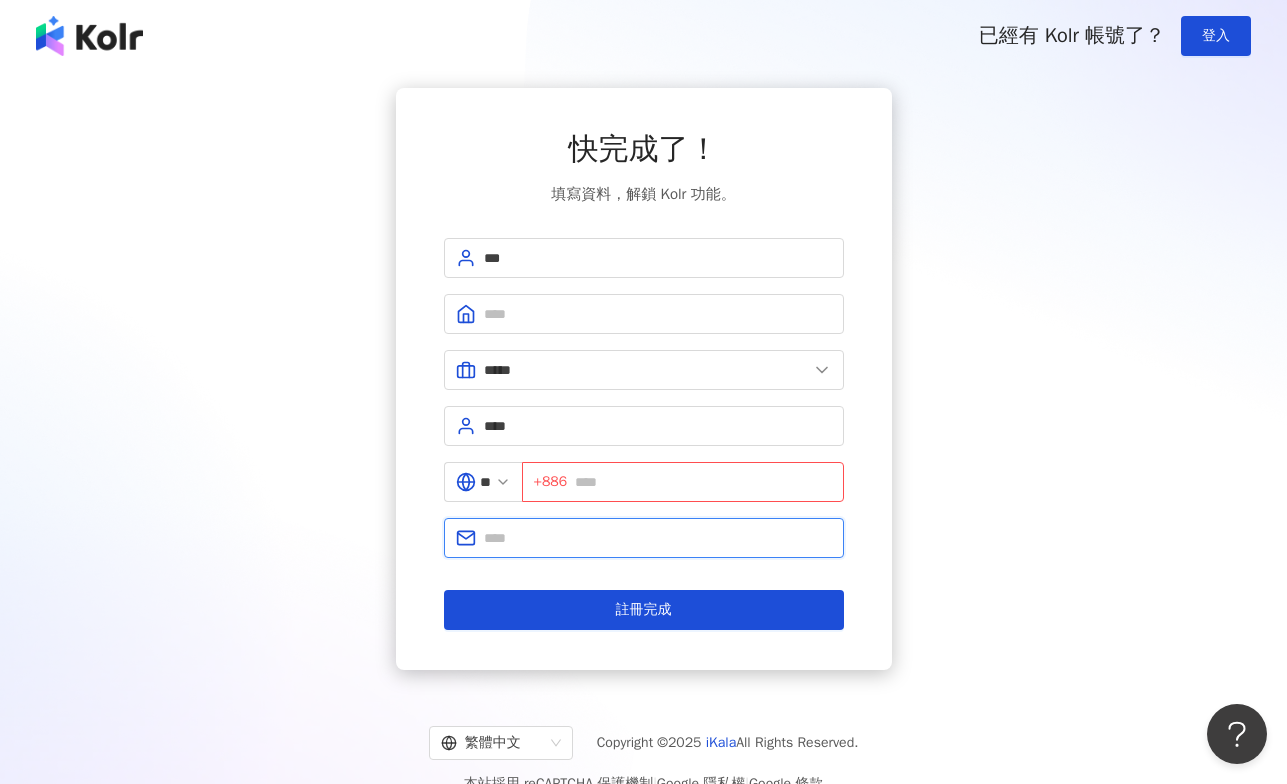 click at bounding box center [658, 538] 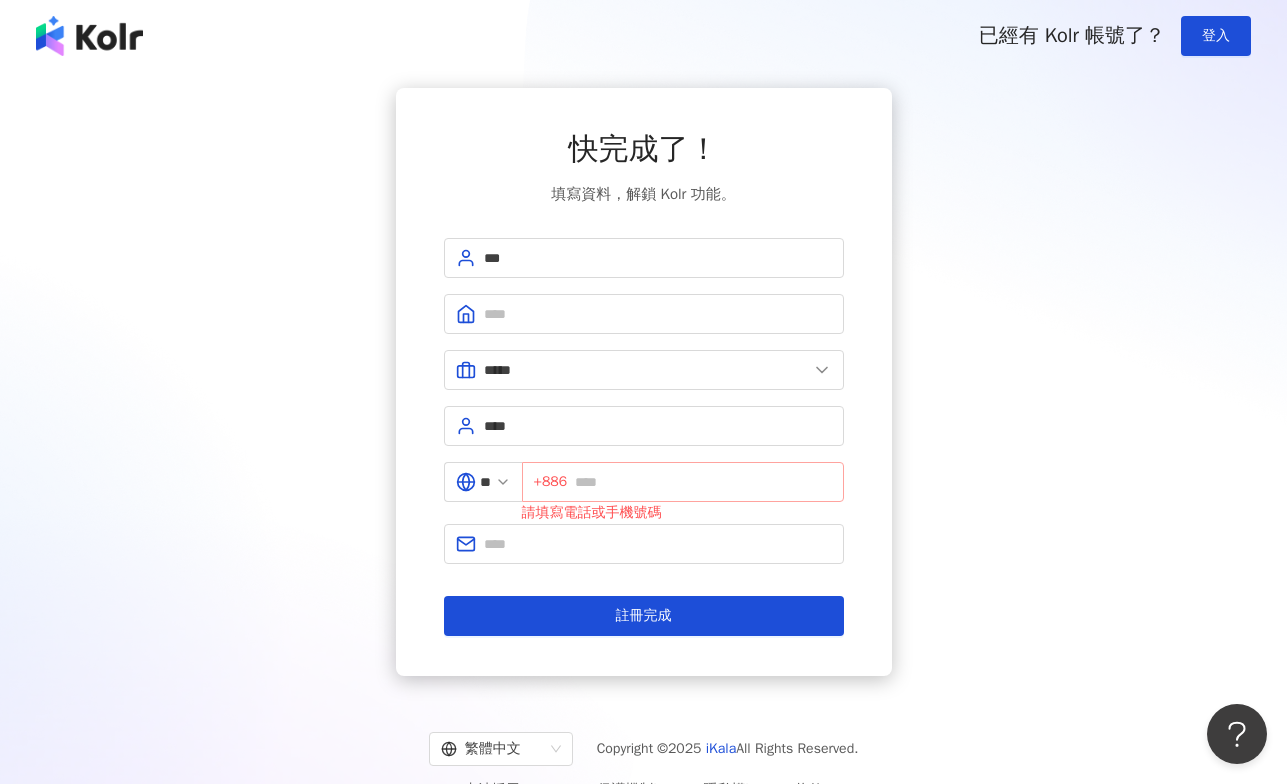 click on "+886" at bounding box center (683, 482) 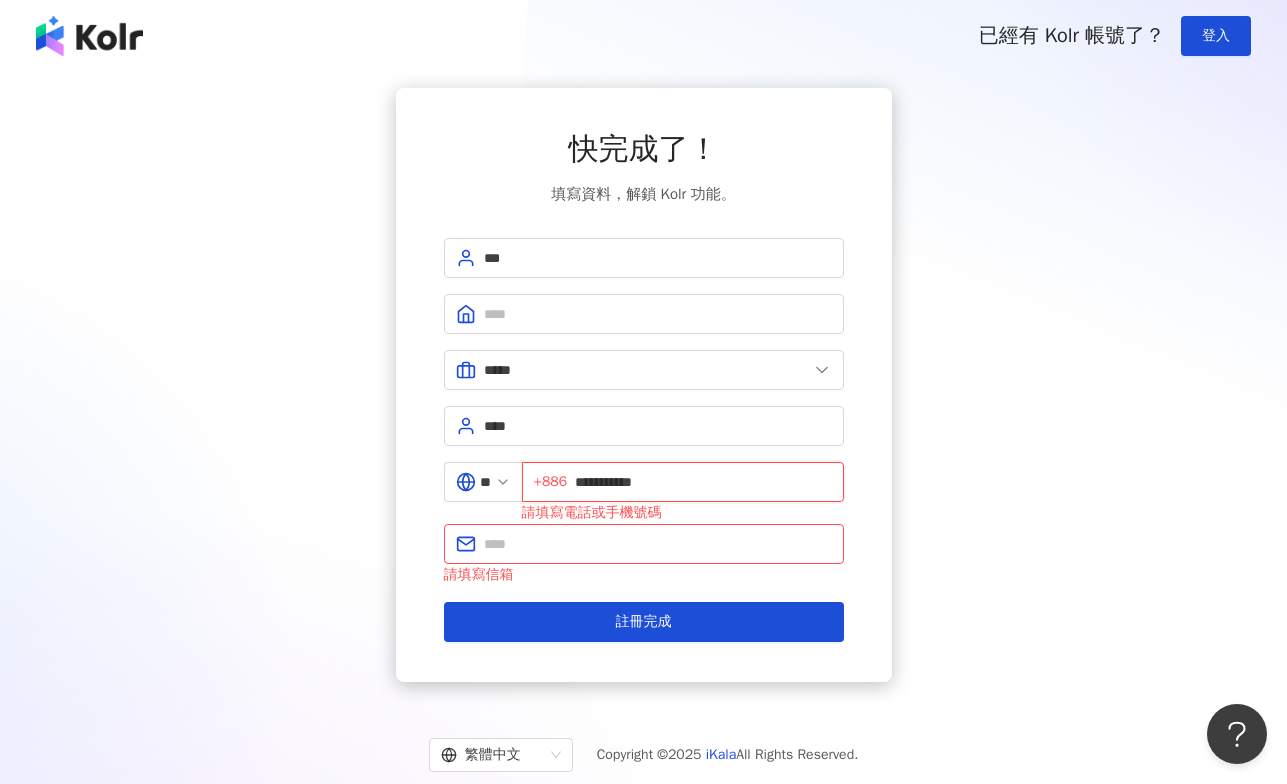 type on "**********" 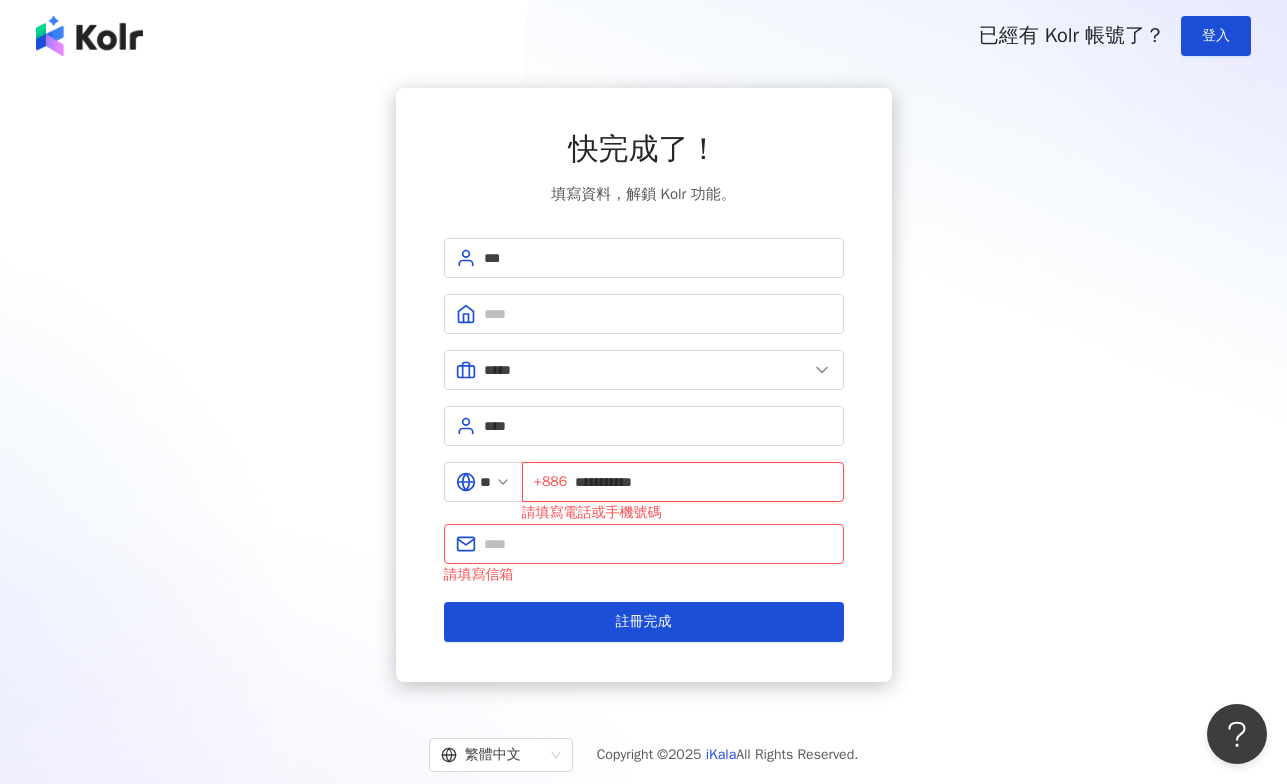 click on "註冊完成" at bounding box center (644, 622) 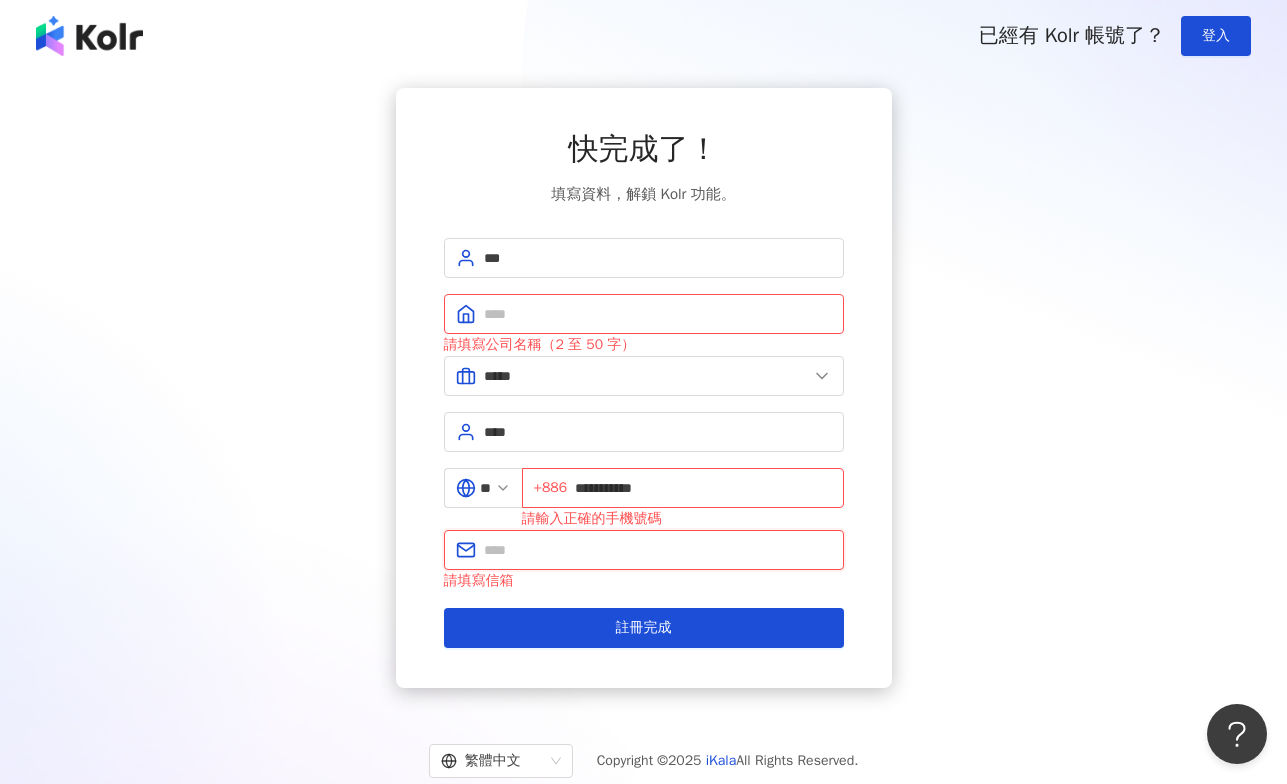 click at bounding box center (658, 550) 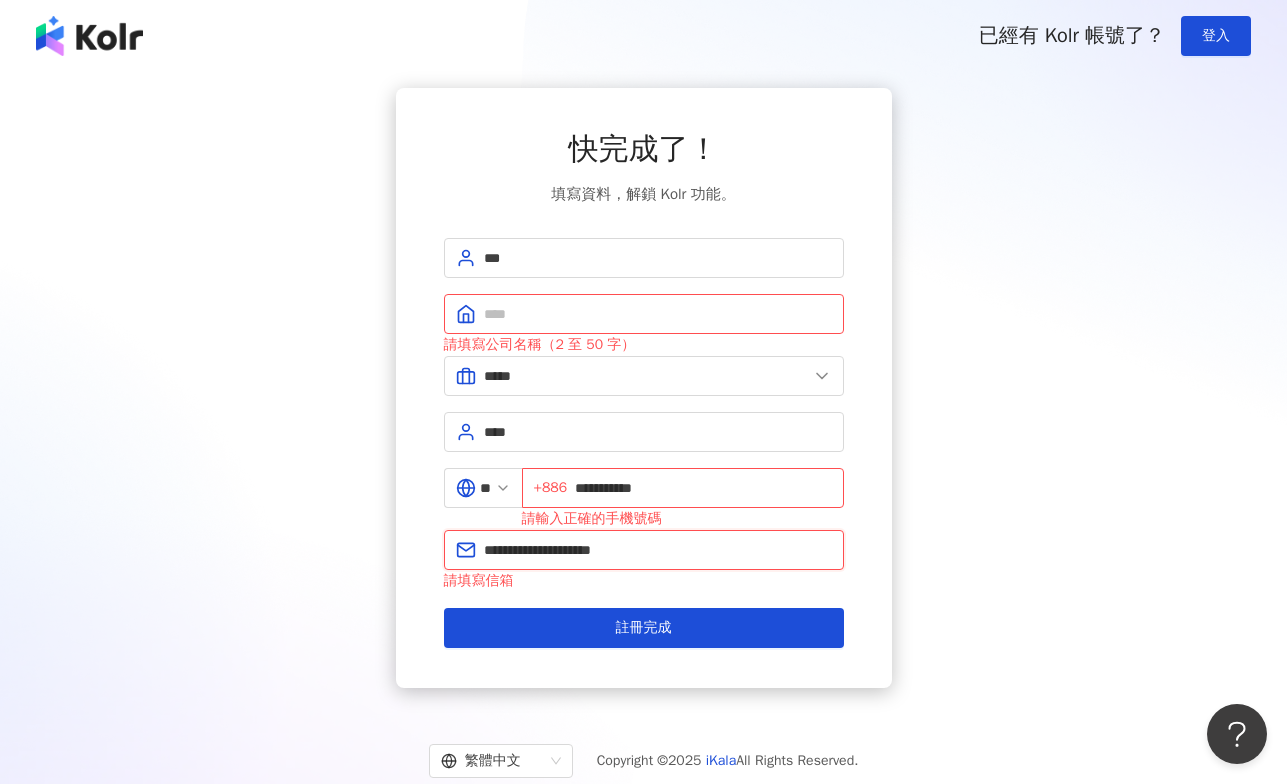 type on "**********" 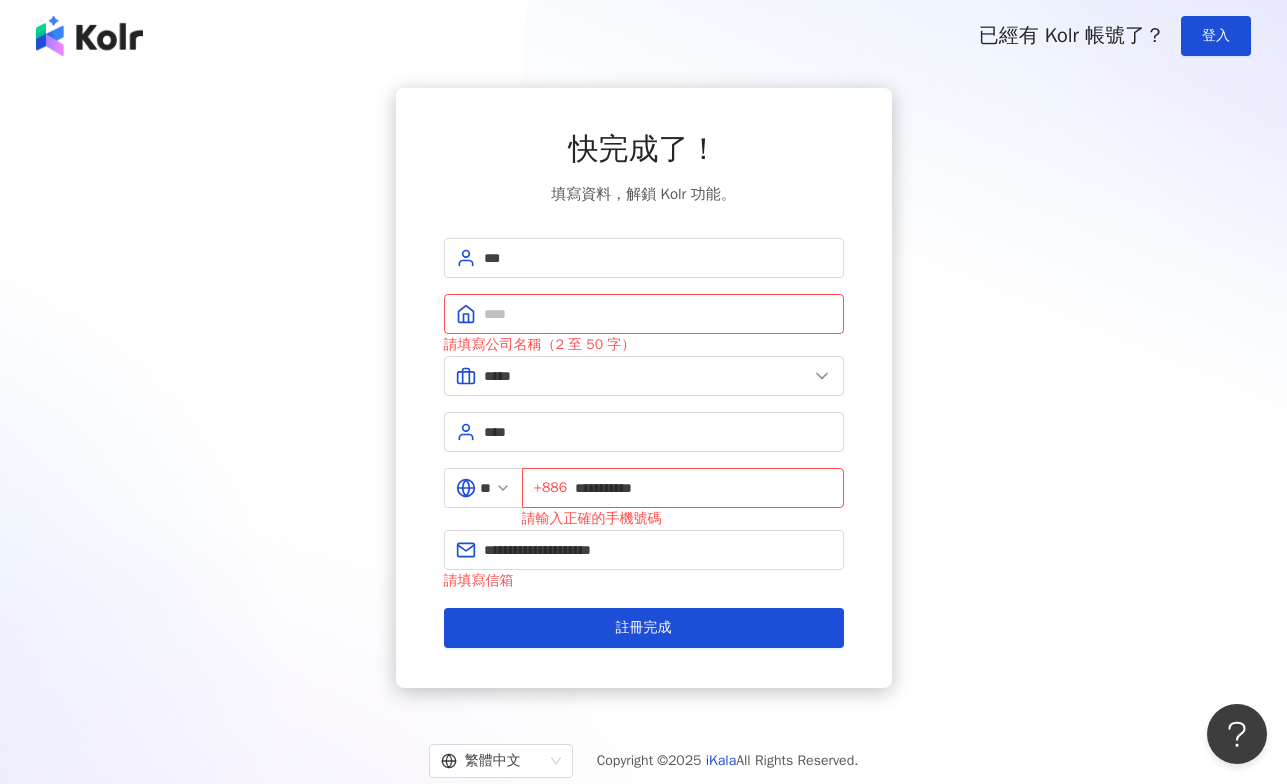click on "請填寫公司名稱（2 至 50 字）" at bounding box center (644, 345) 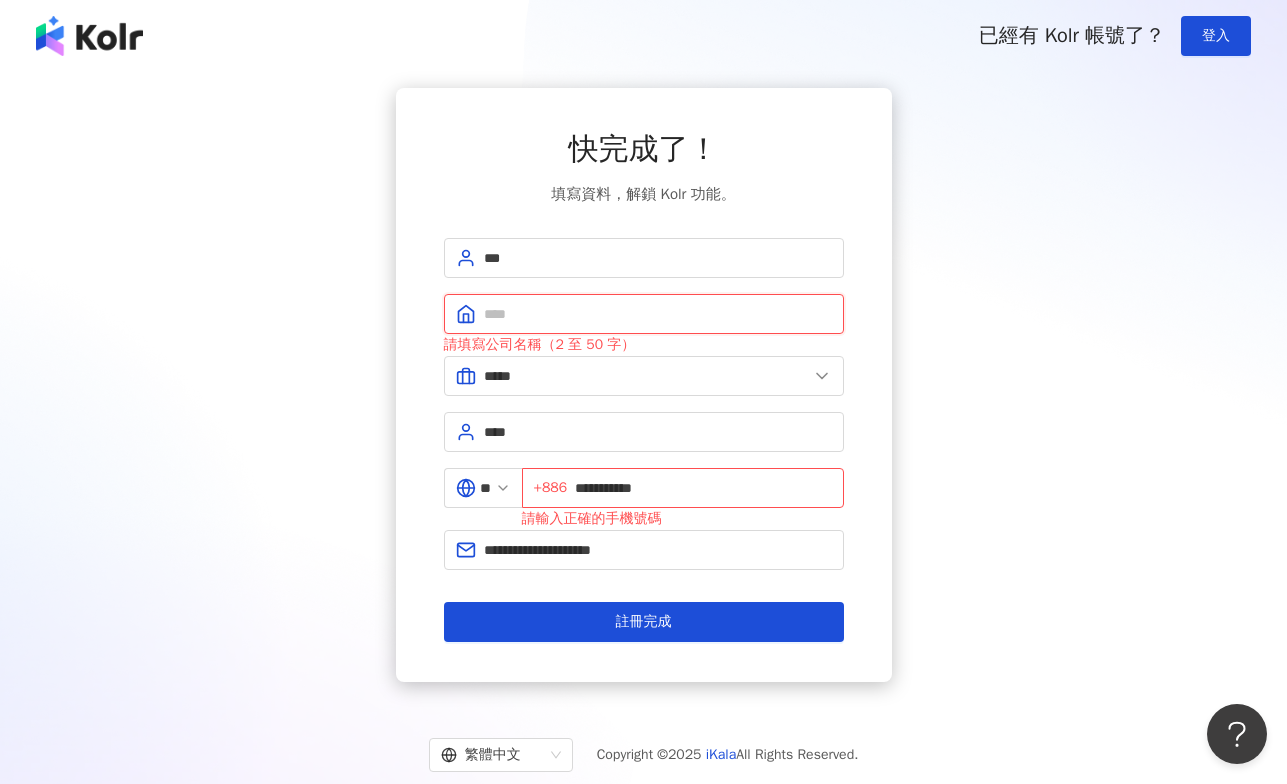 click at bounding box center [658, 314] 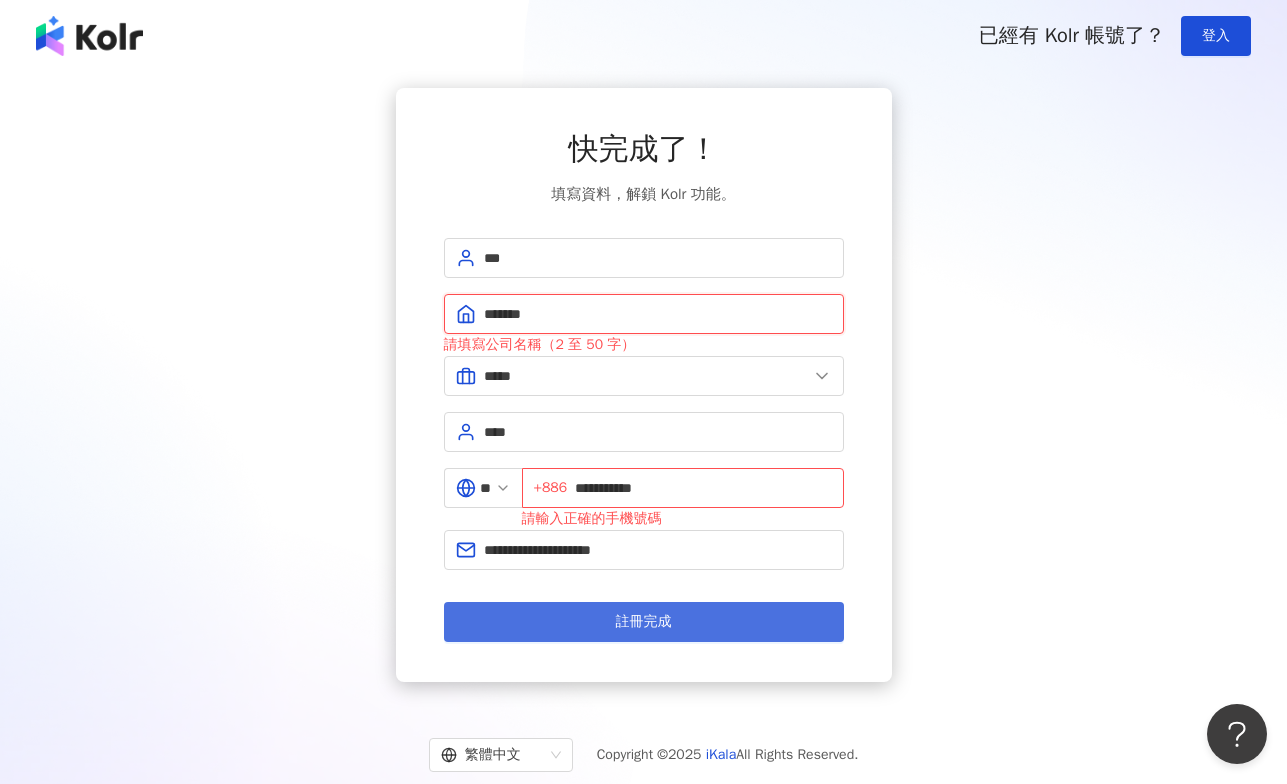 type on "*******" 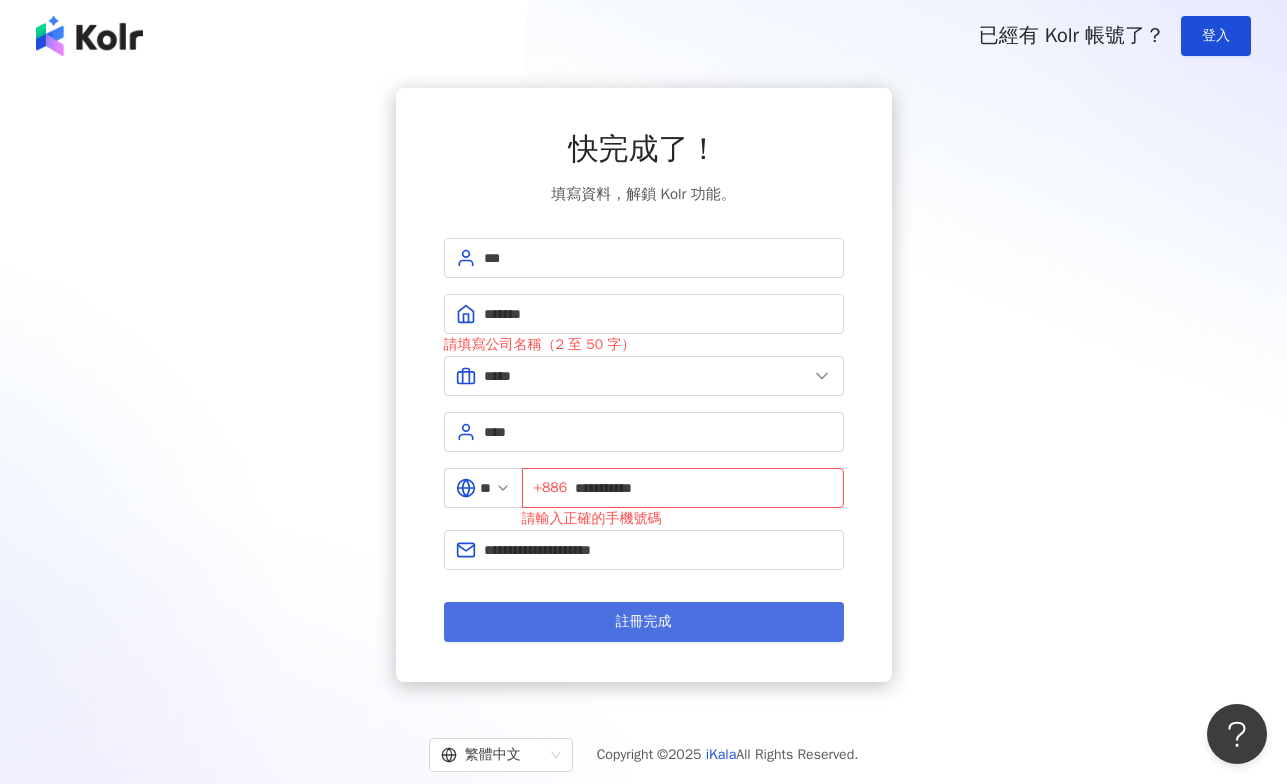 click on "註冊完成" at bounding box center [644, 622] 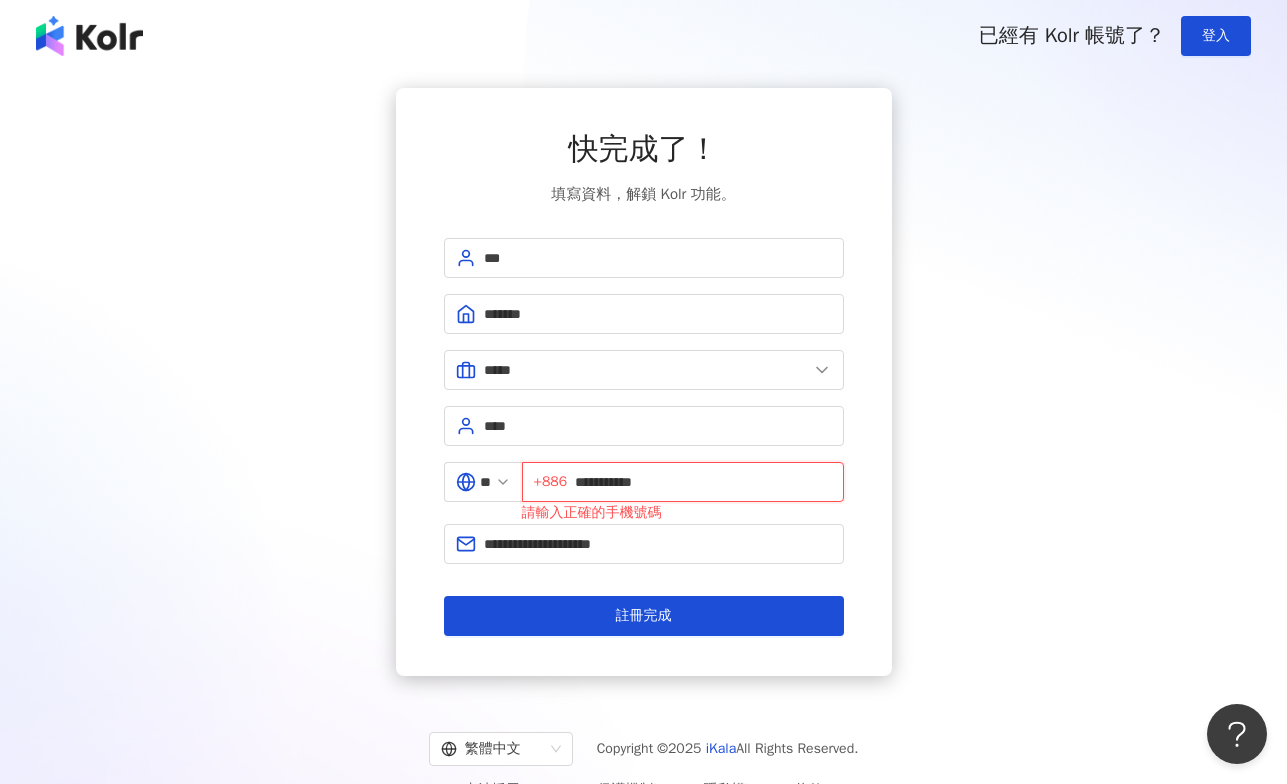 click on "**********" at bounding box center [703, 482] 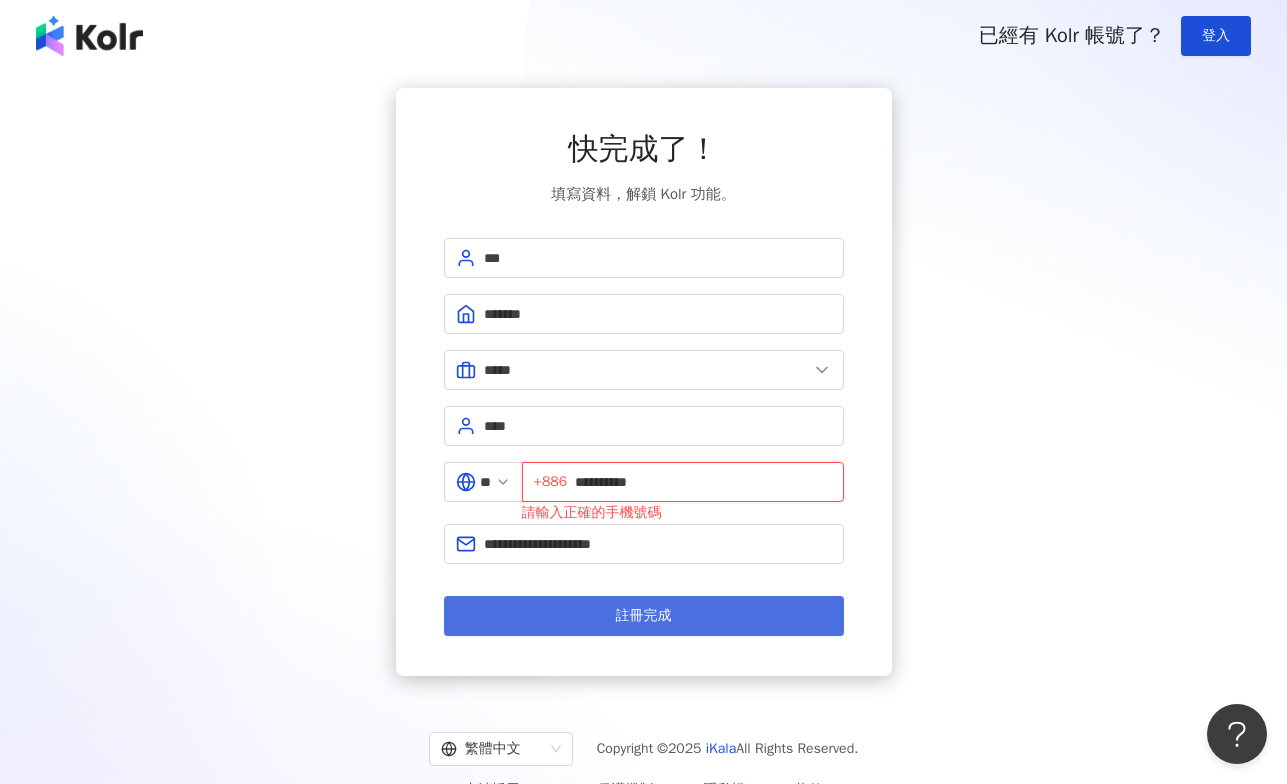 type on "**********" 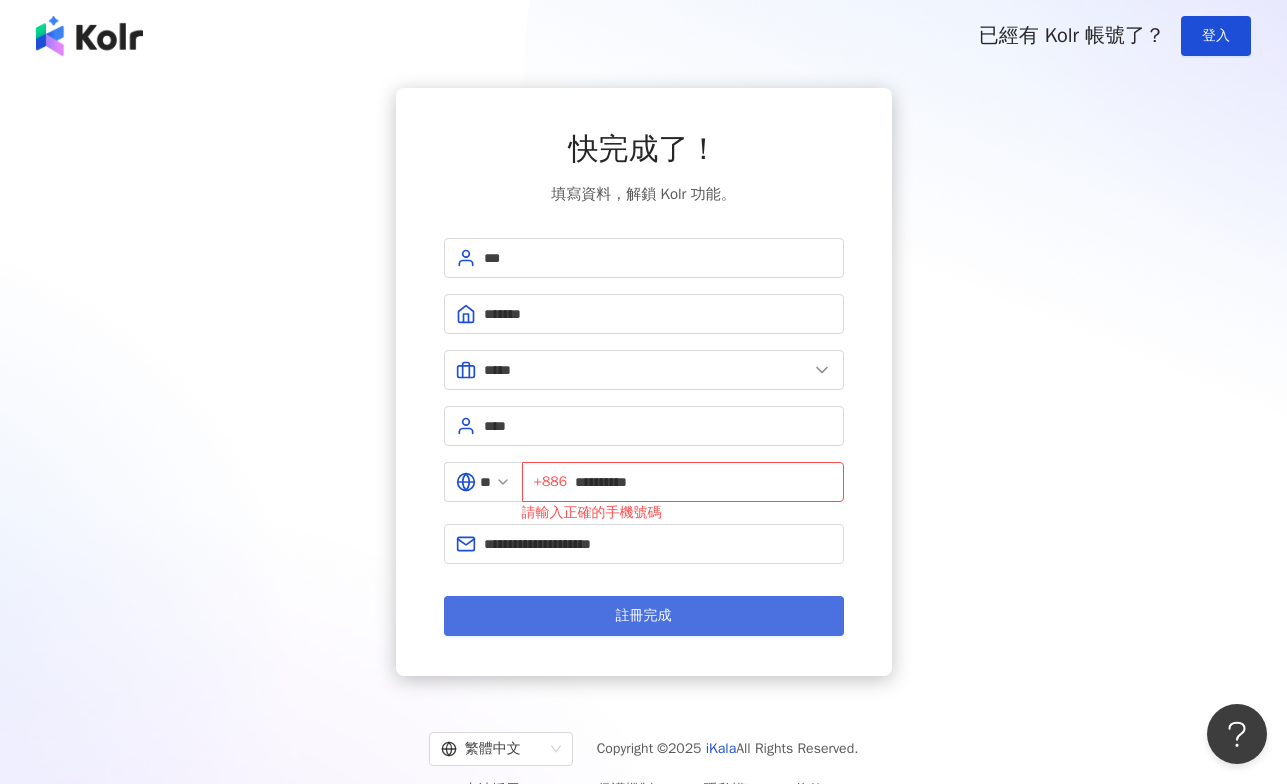 click on "註冊完成" at bounding box center (644, 616) 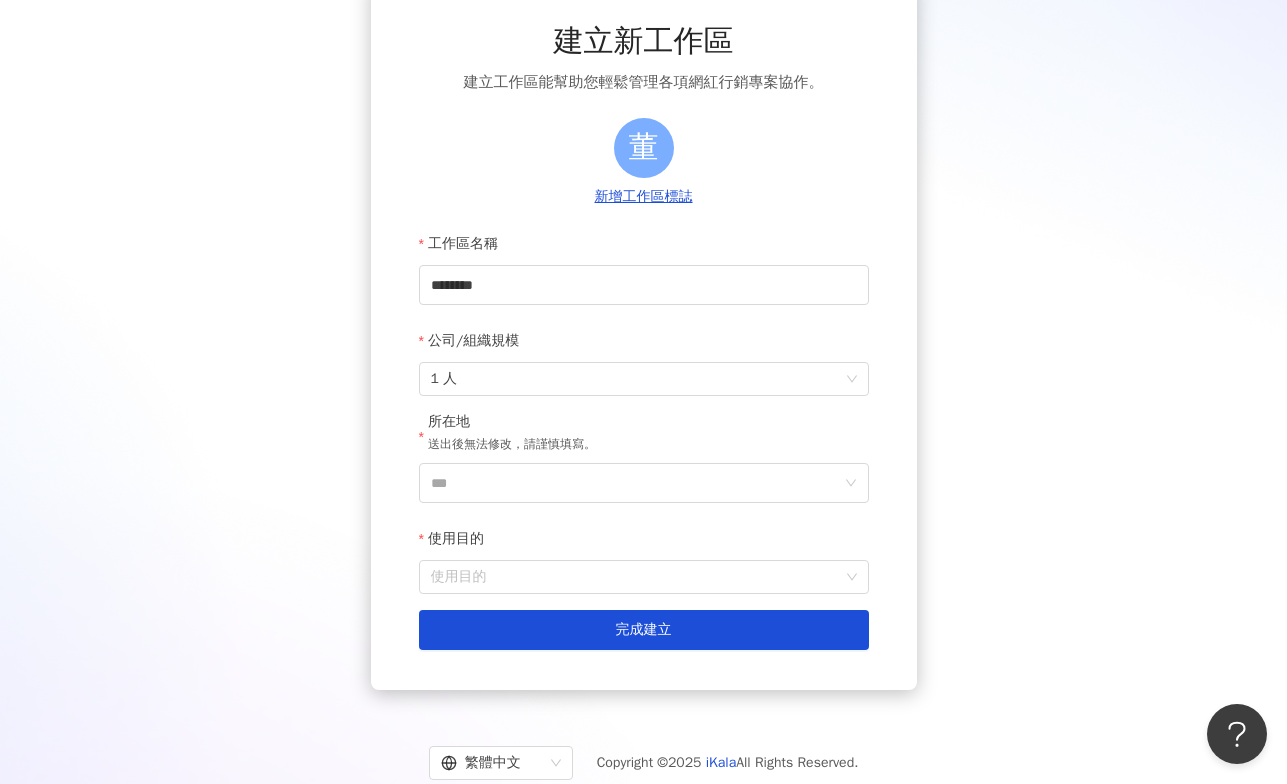 scroll, scrollTop: 115, scrollLeft: 0, axis: vertical 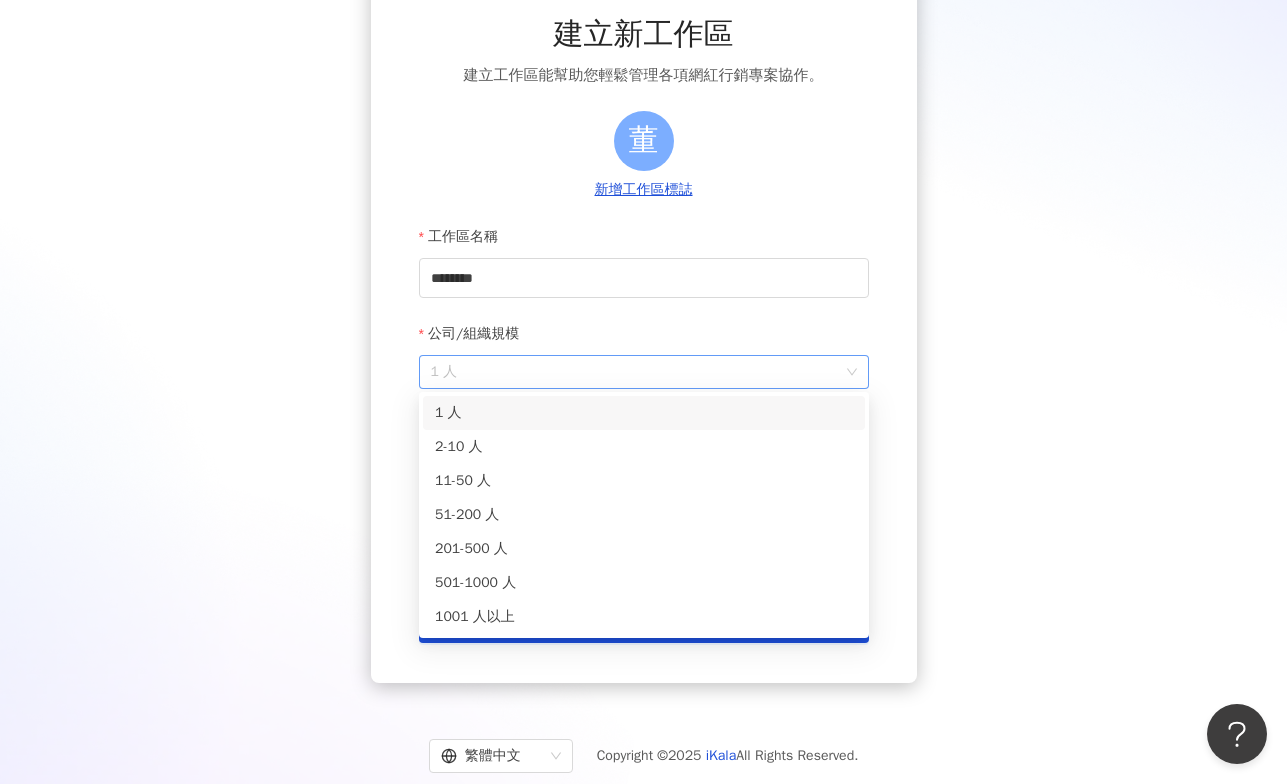 click on "1 人" at bounding box center (644, 372) 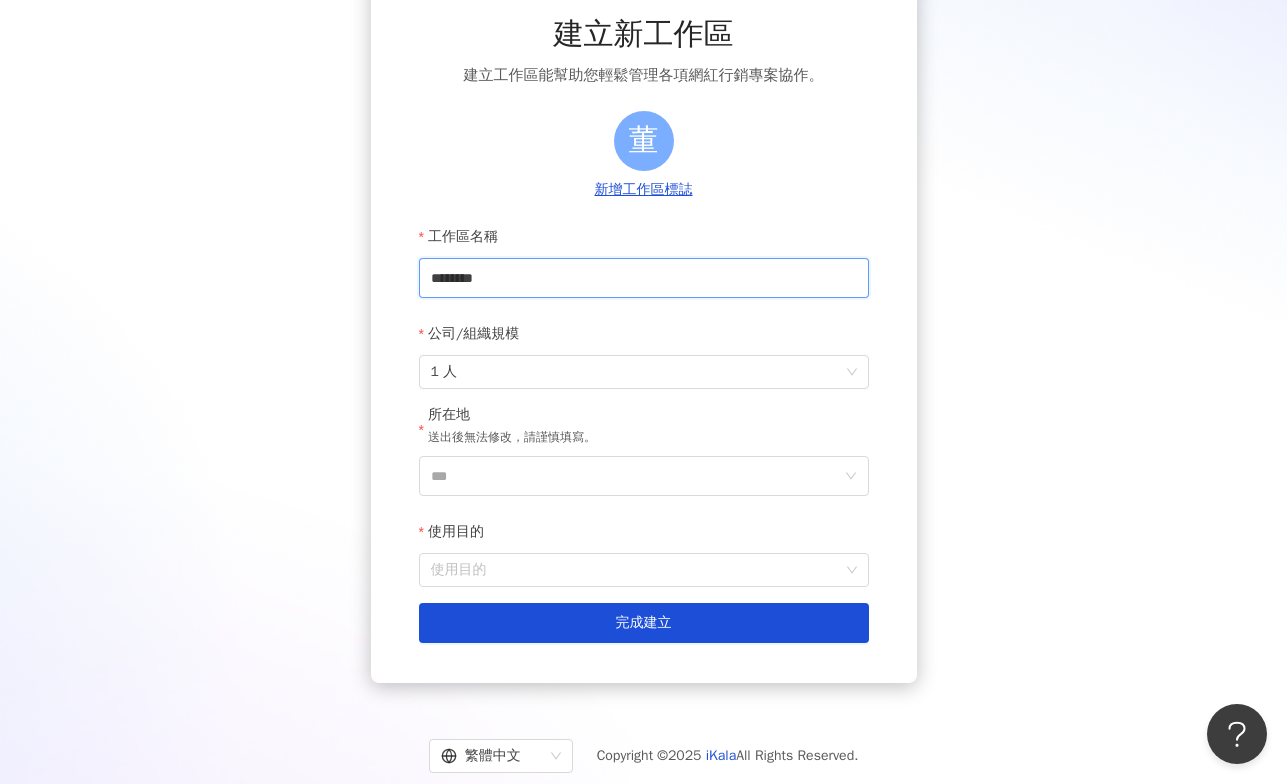 click on "********" at bounding box center [644, 278] 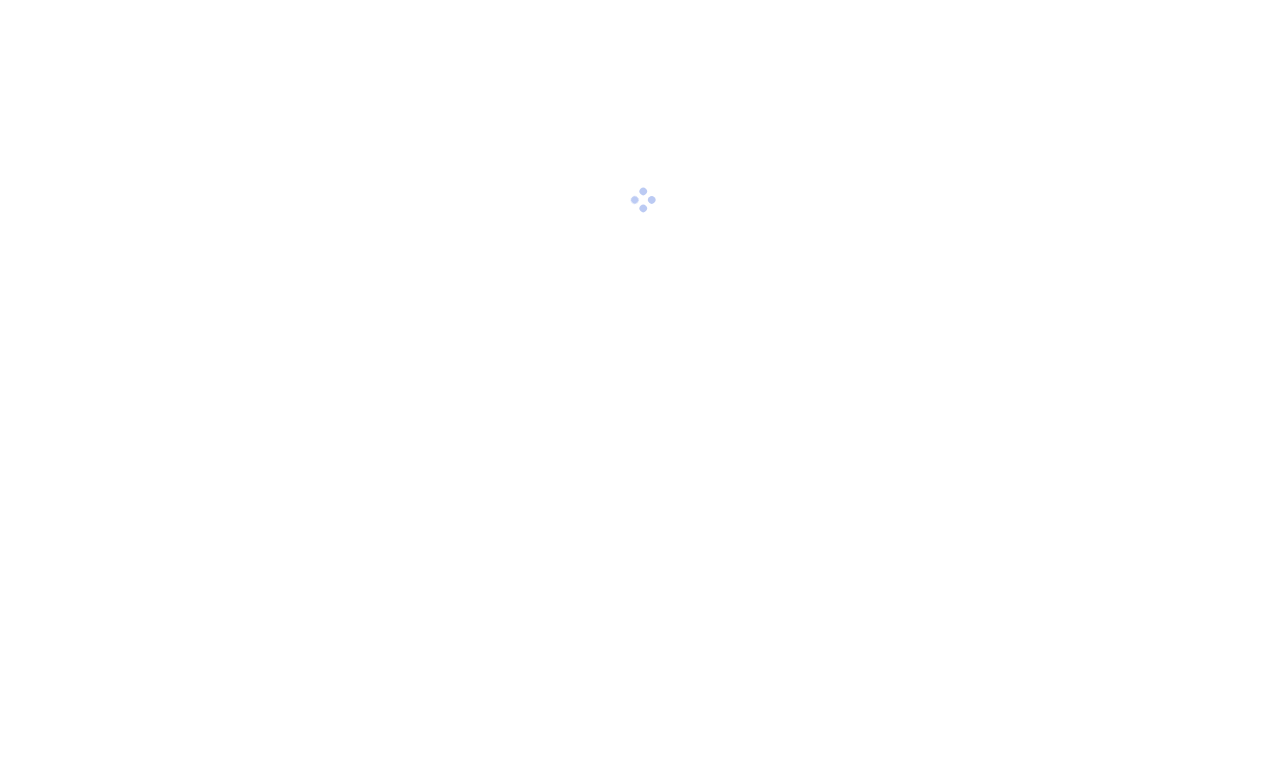 scroll, scrollTop: 0, scrollLeft: 0, axis: both 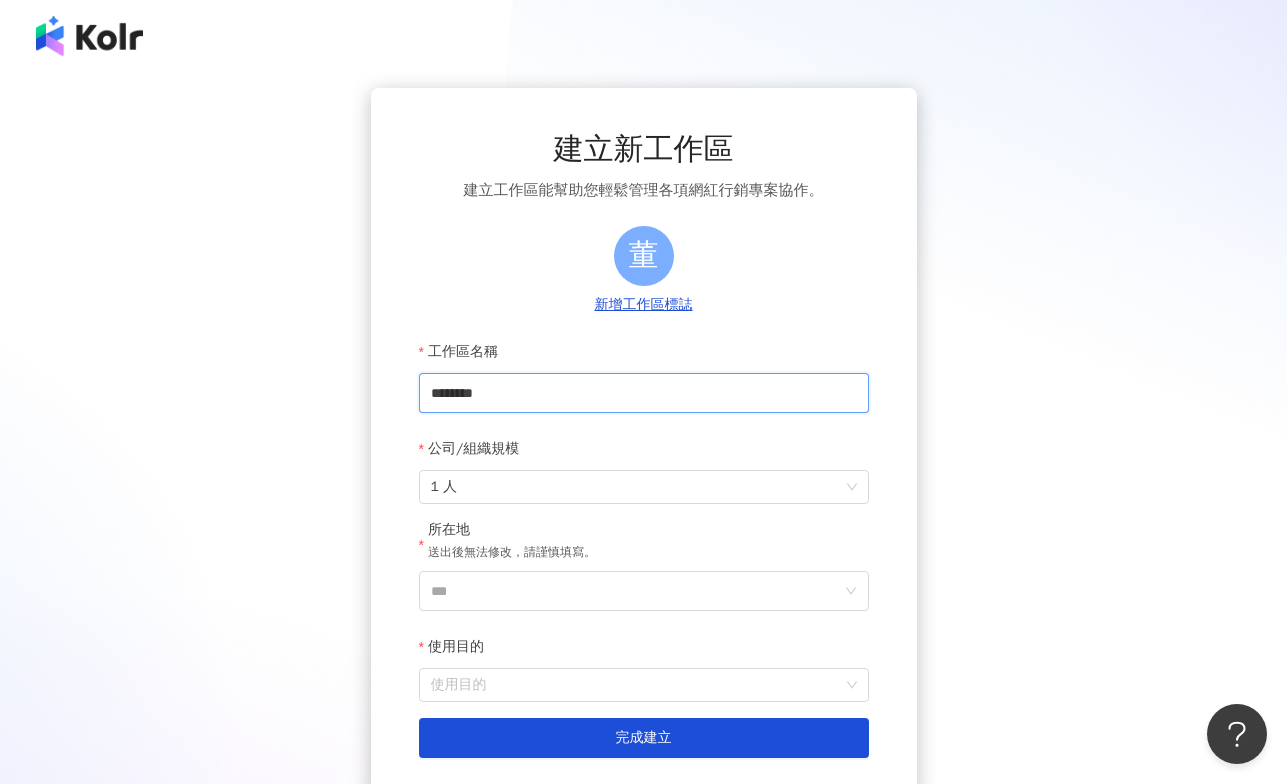 click on "********" at bounding box center [644, 393] 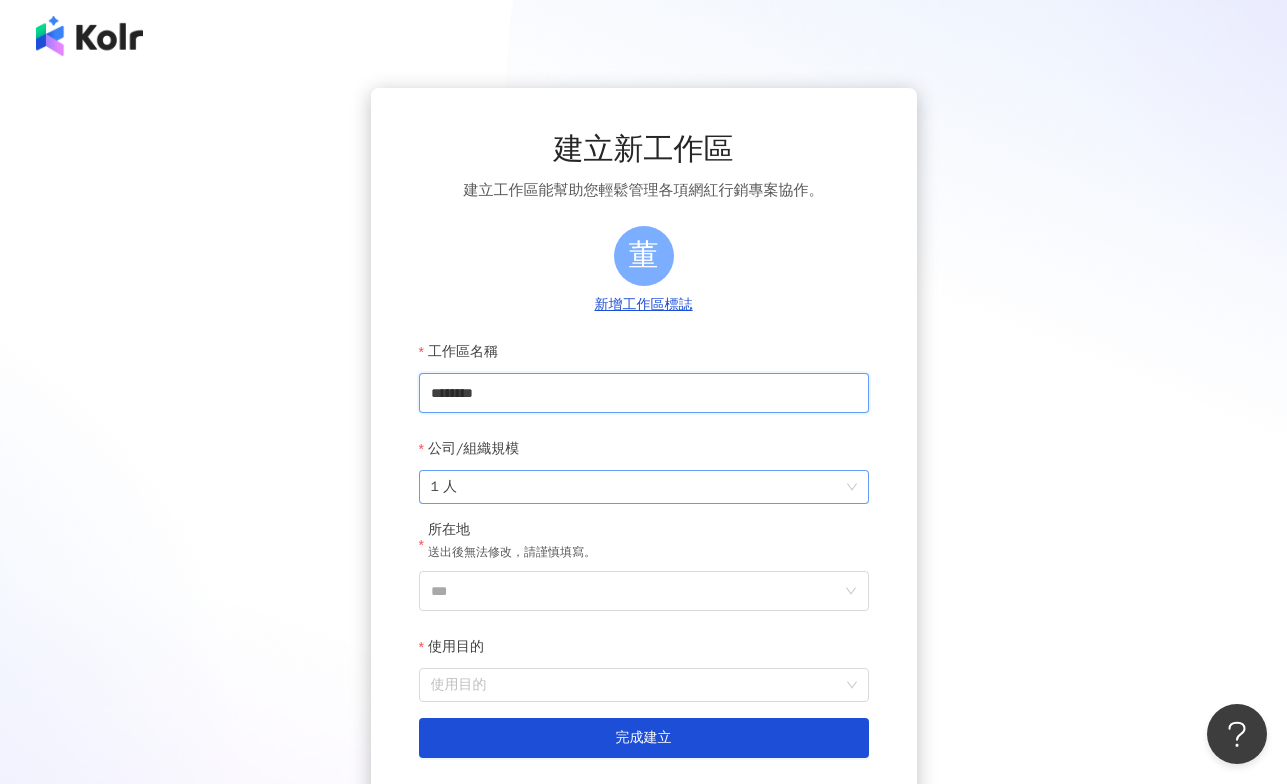 click on "1 人" at bounding box center [644, 487] 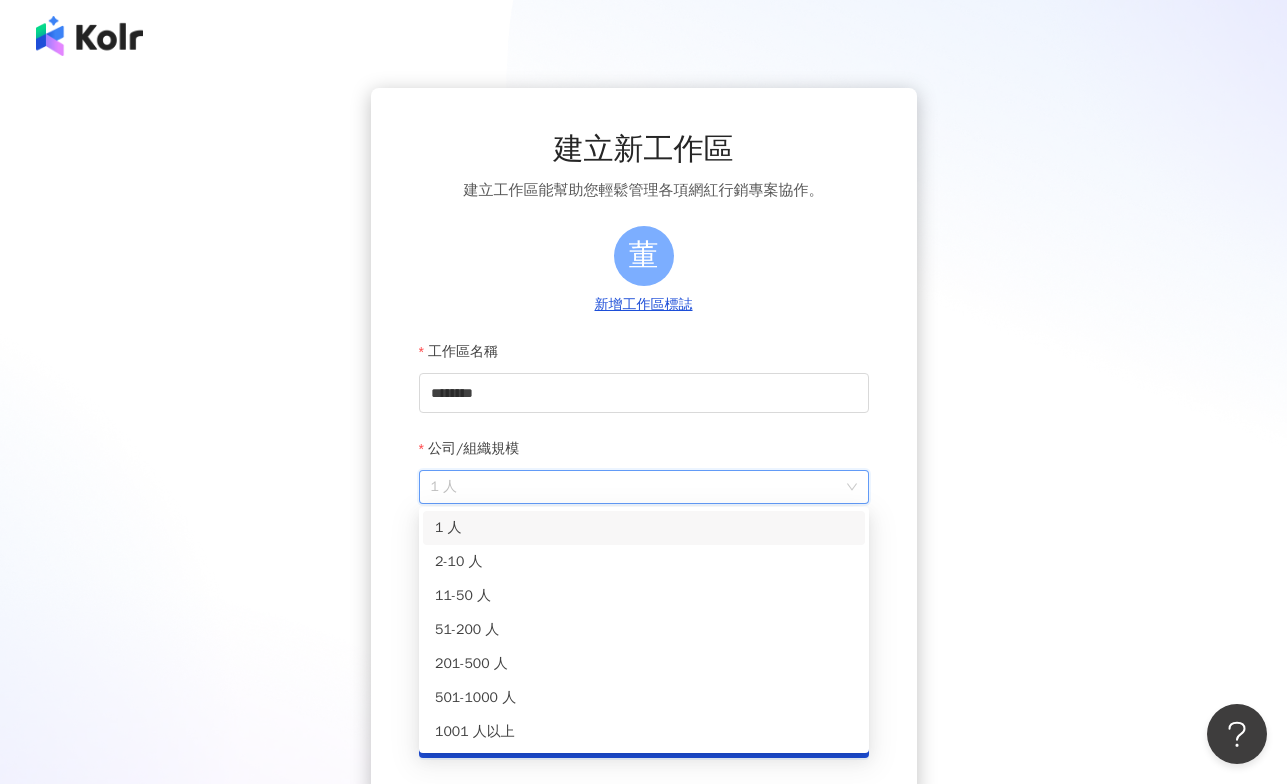 click on "建立新工作區 建立工作區能幫助您輕鬆管理各項網紅行銷專案協作。 董 新增工作區標誌 工作區名稱 ******** 公司/組織規模 1 人 所在地 送出後無法修改，請謹慎填寫。 *** 使用目的 使用目的 建立為測試工作區 完成建立" at bounding box center [643, 443] 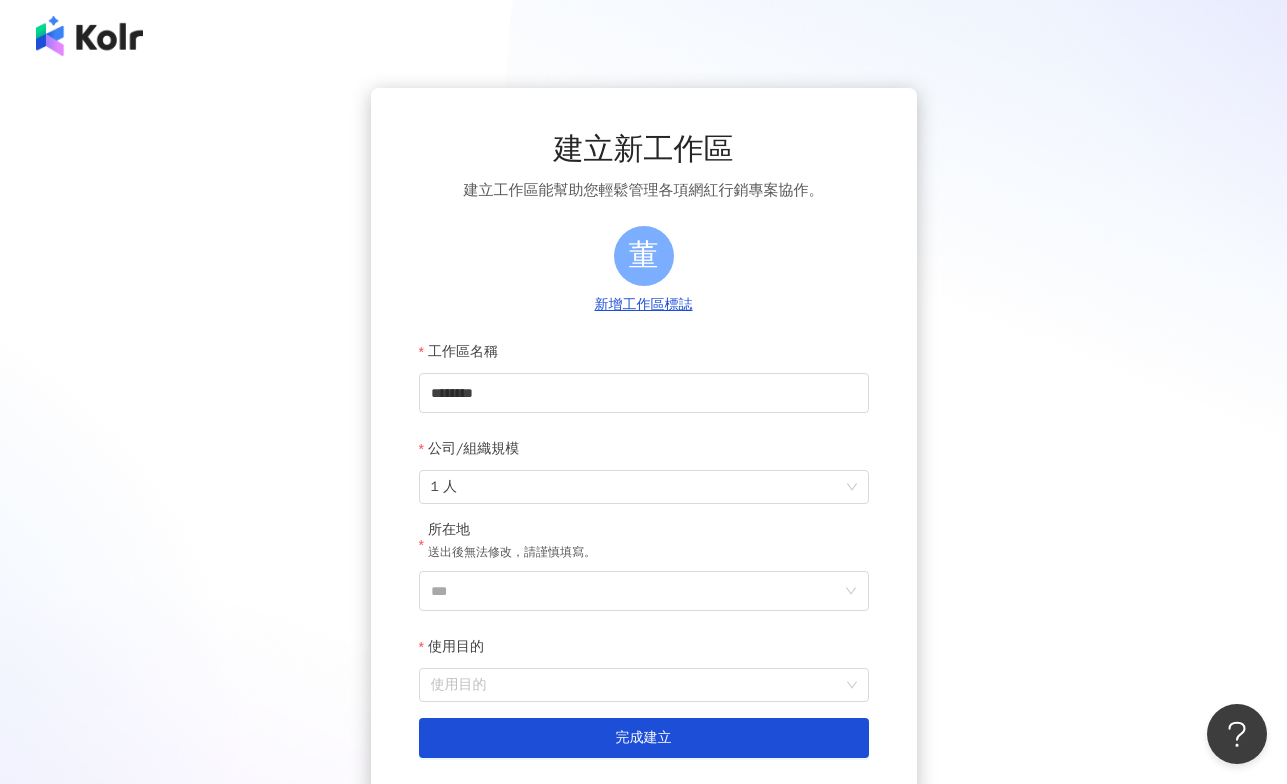 drag, startPoint x: 514, startPoint y: 494, endPoint x: 509, endPoint y: 516, distance: 22.561028 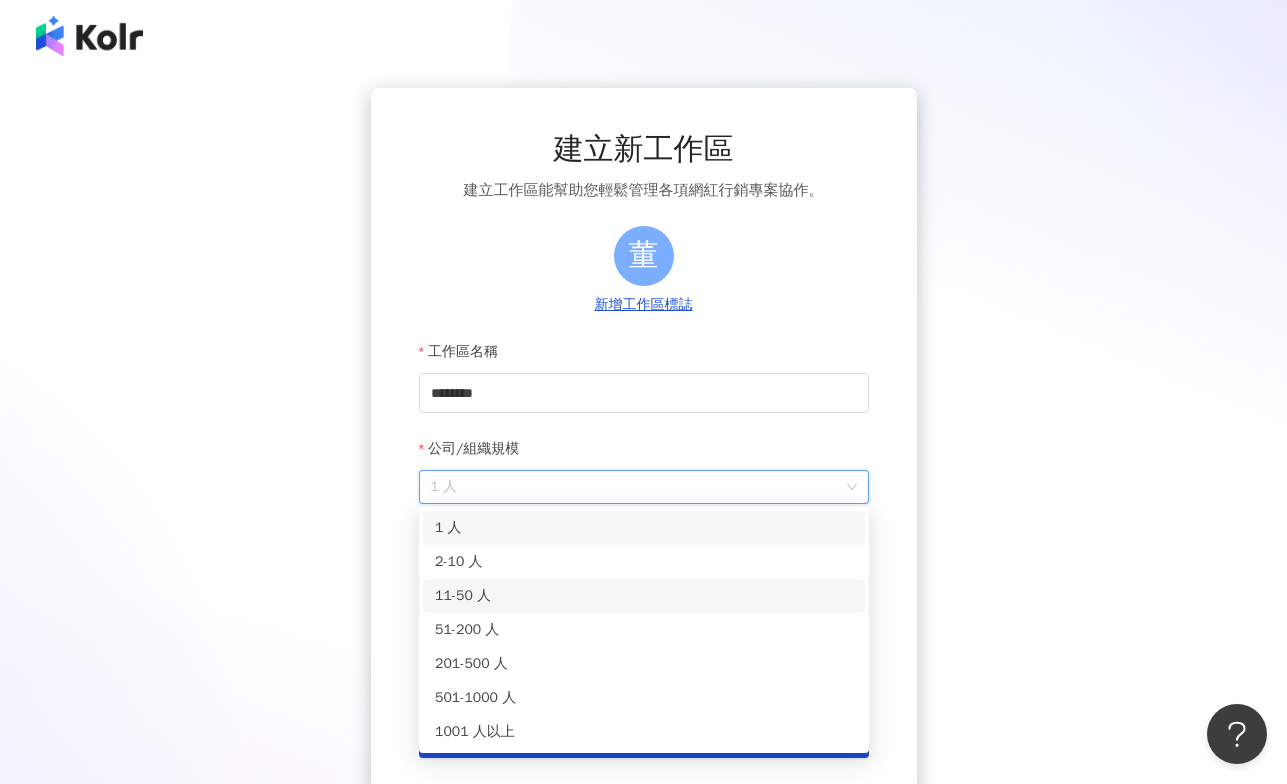 click on "11-50 人" at bounding box center [644, 596] 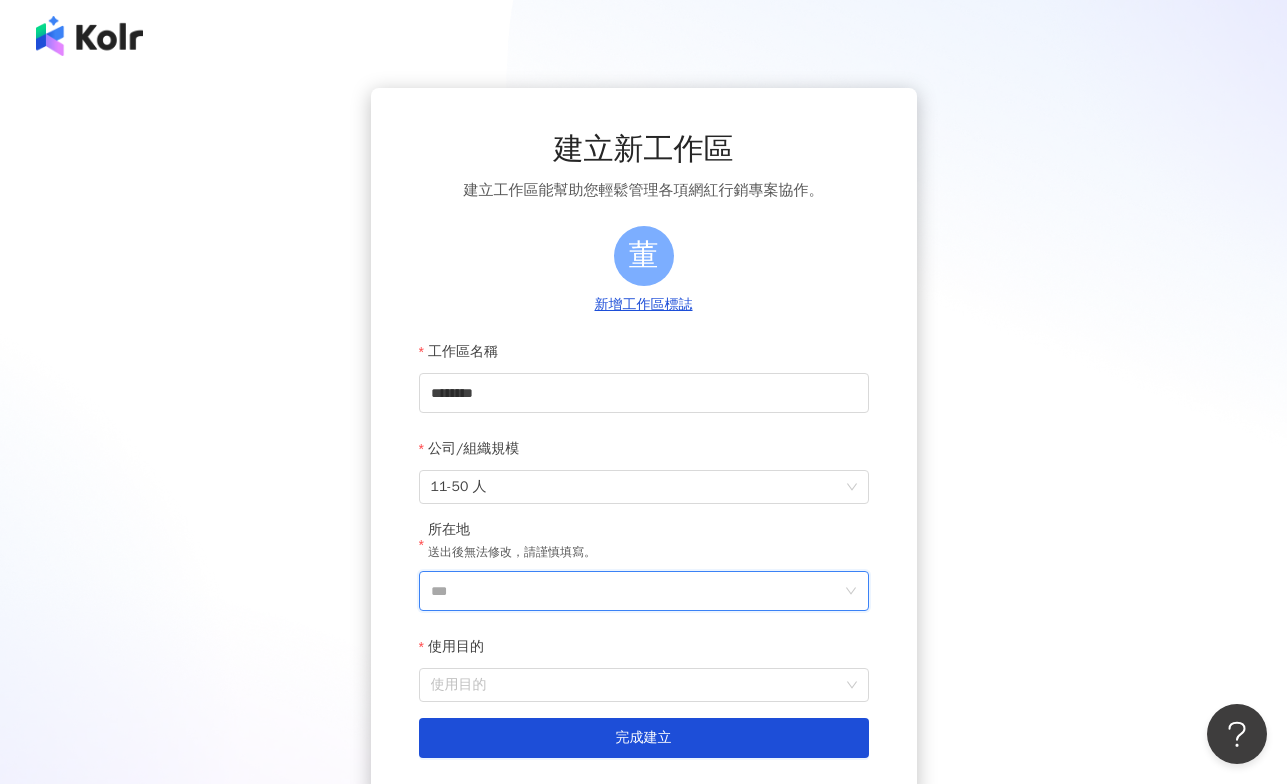 click on "***" at bounding box center (636, 591) 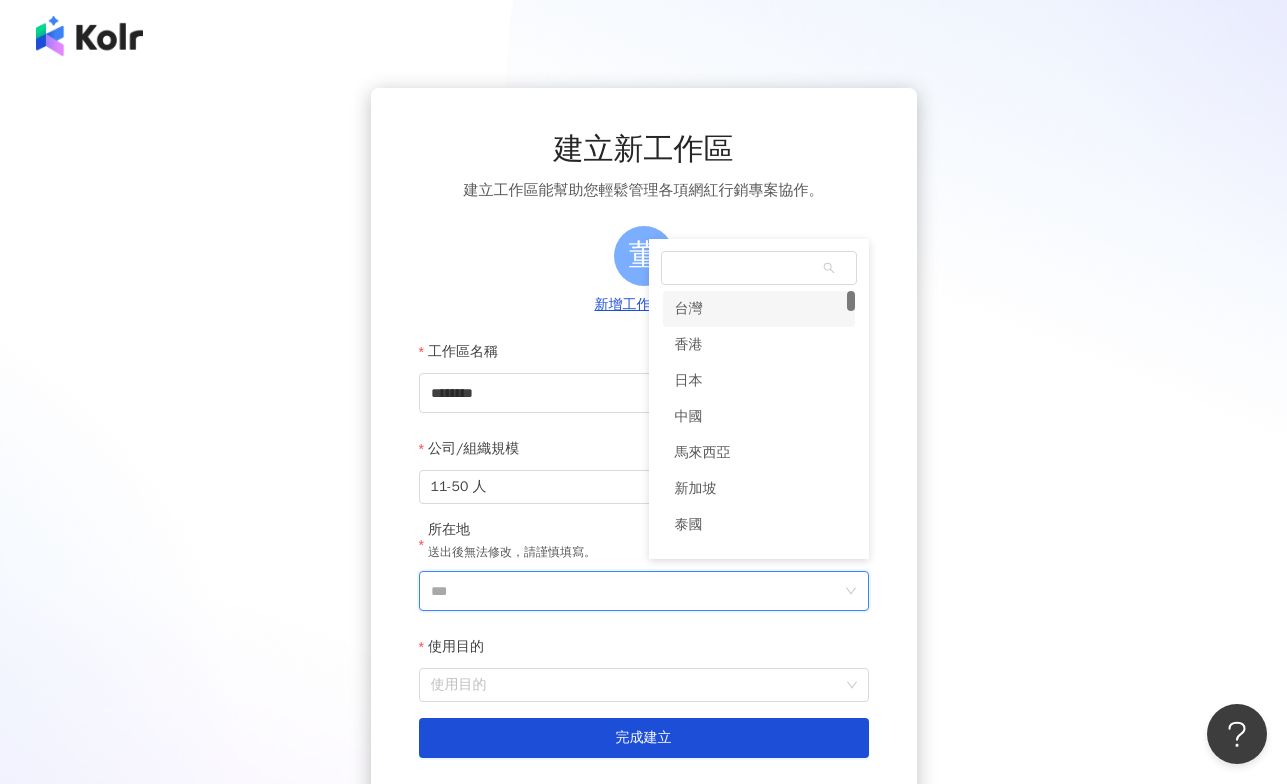 click on "台灣" at bounding box center [759, 309] 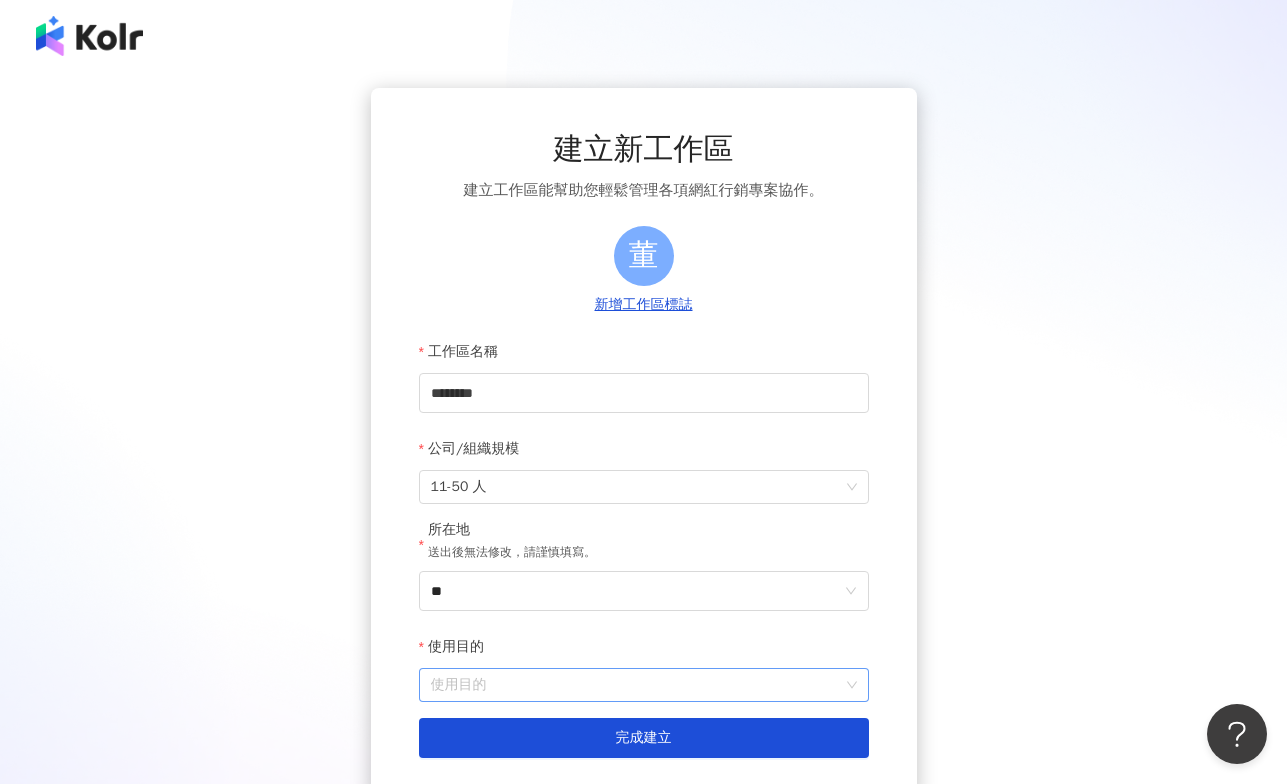 click on "使用目的" at bounding box center [644, 685] 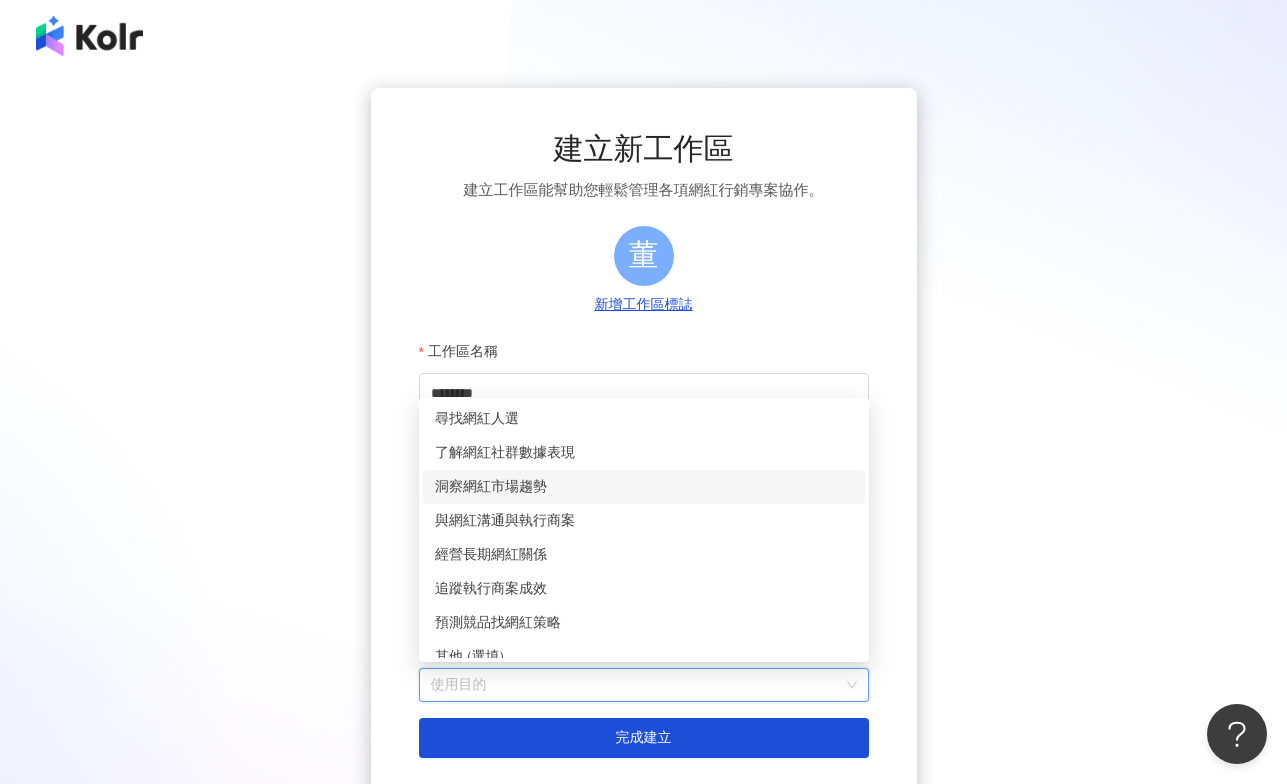 click on "洞察網紅市場趨勢" at bounding box center [644, 487] 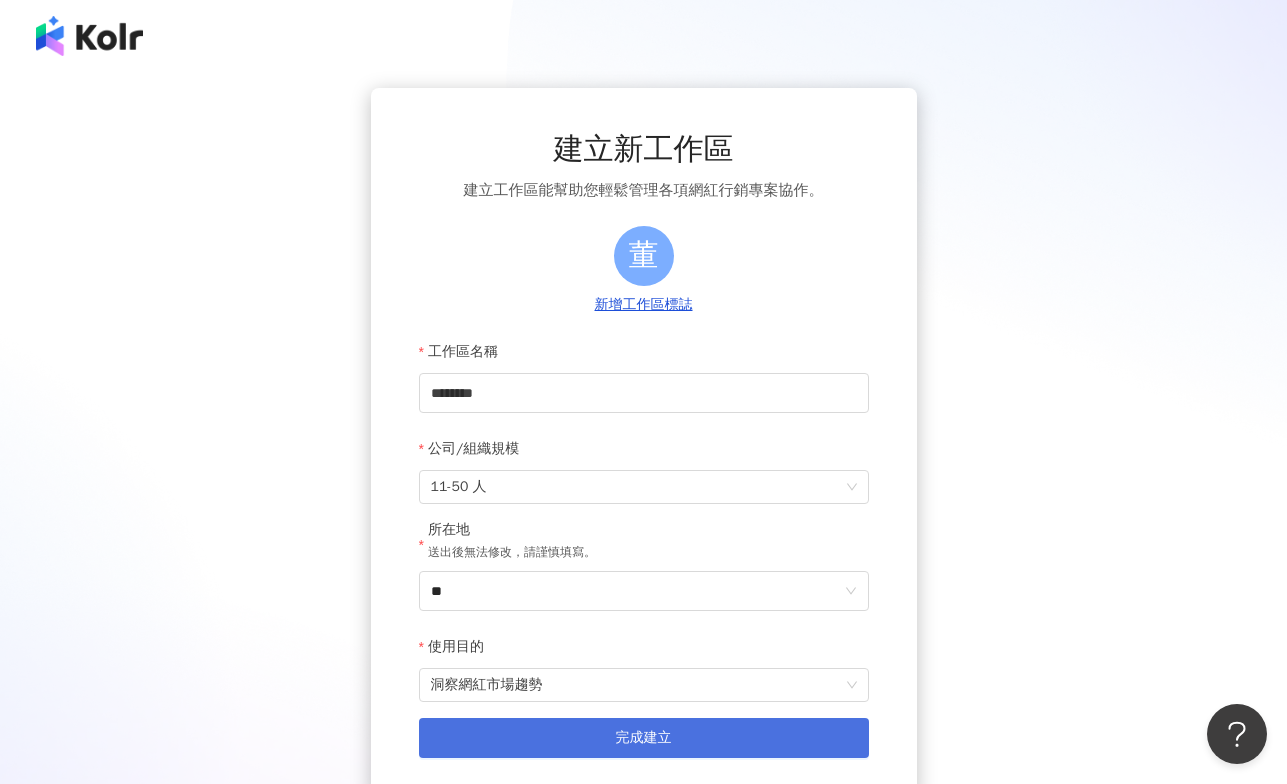 click on "完成建立" at bounding box center (644, 738) 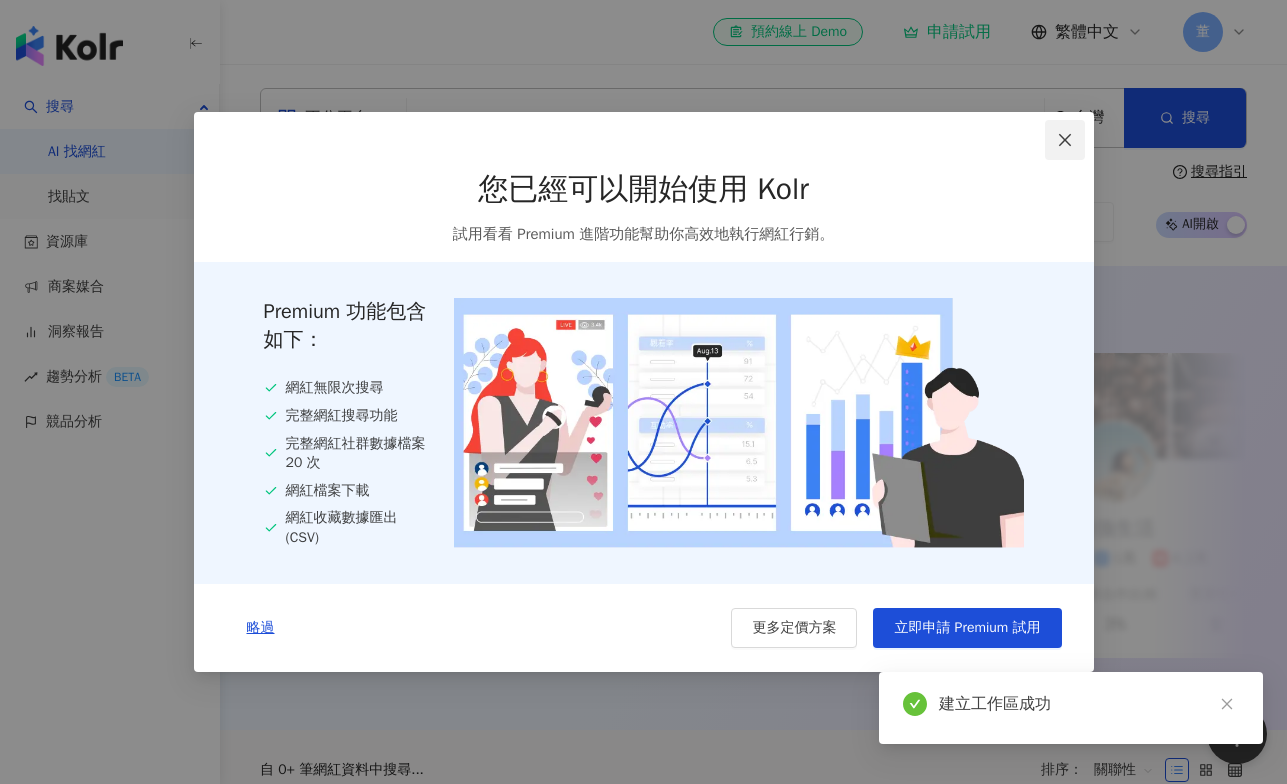 click 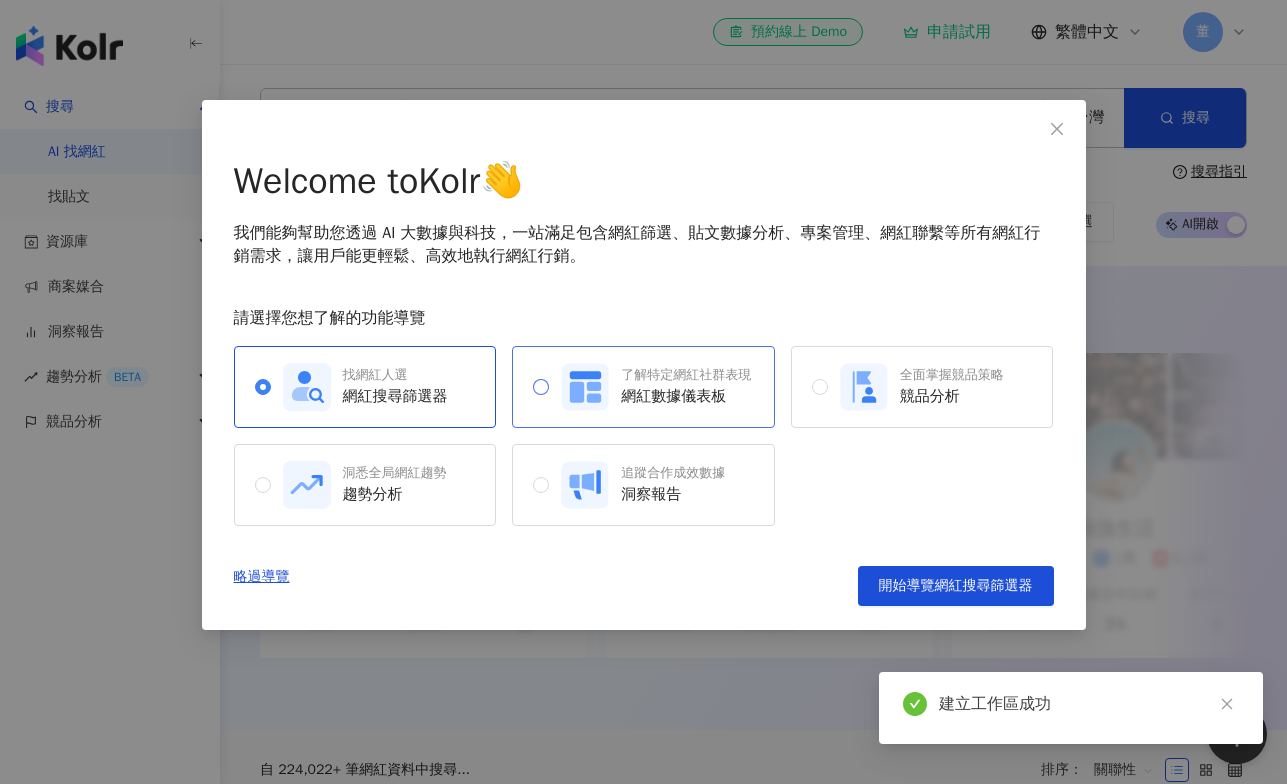 click on "網紅數據儀表板" at bounding box center (686, 396) 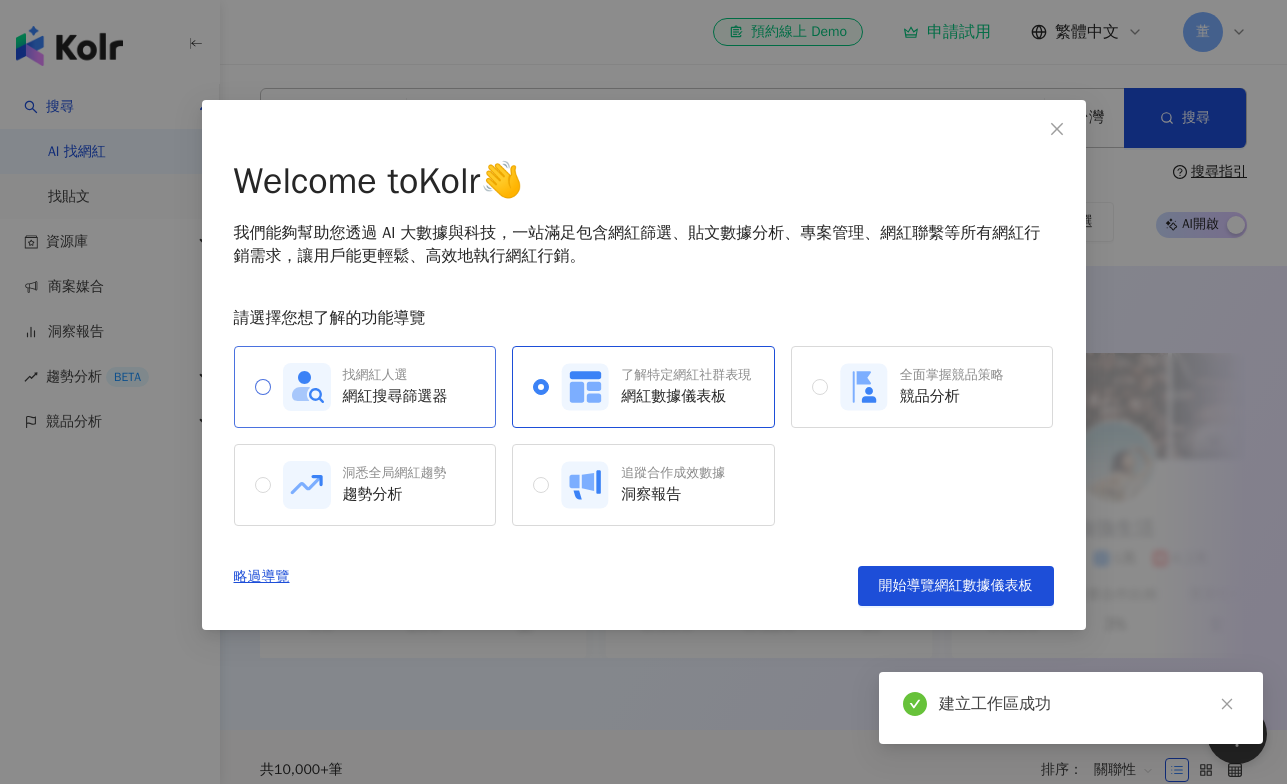 click on "網紅搜尋篩選器" at bounding box center (395, 396) 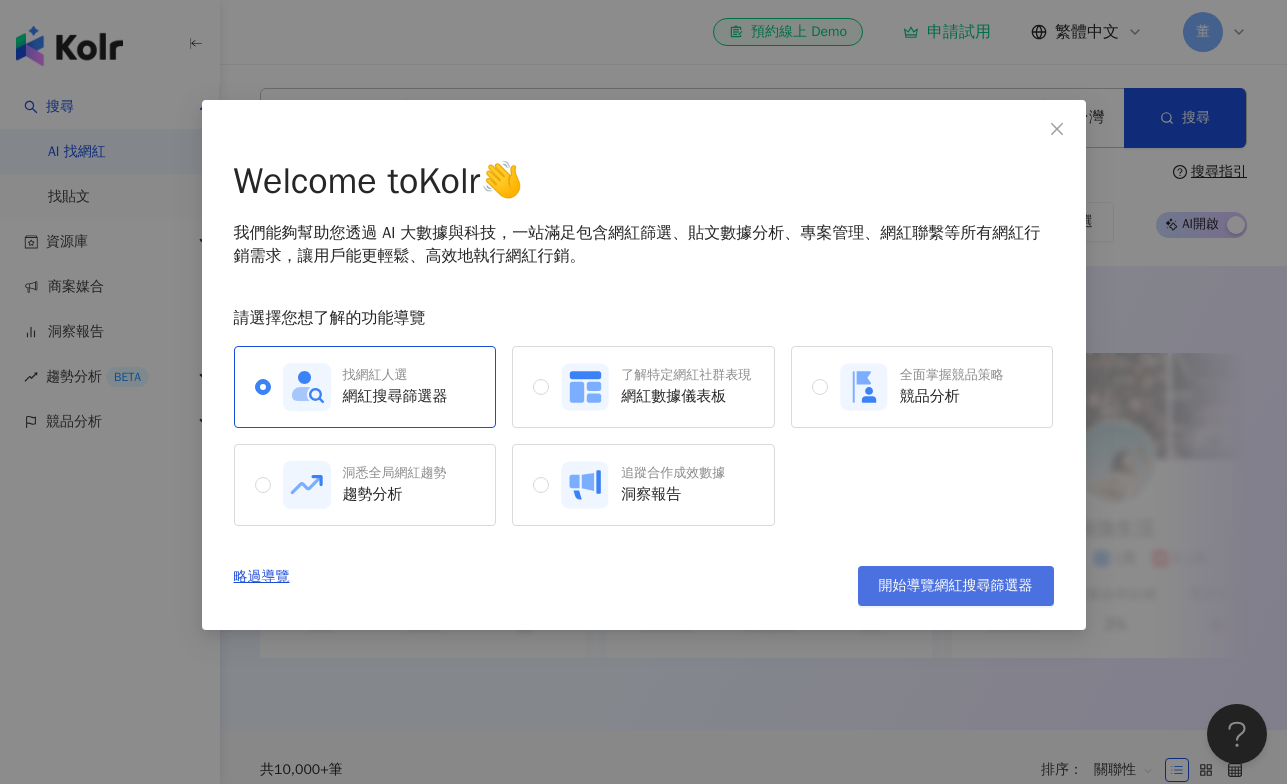 click on "開始導覽網紅搜尋篩選器" at bounding box center [956, 586] 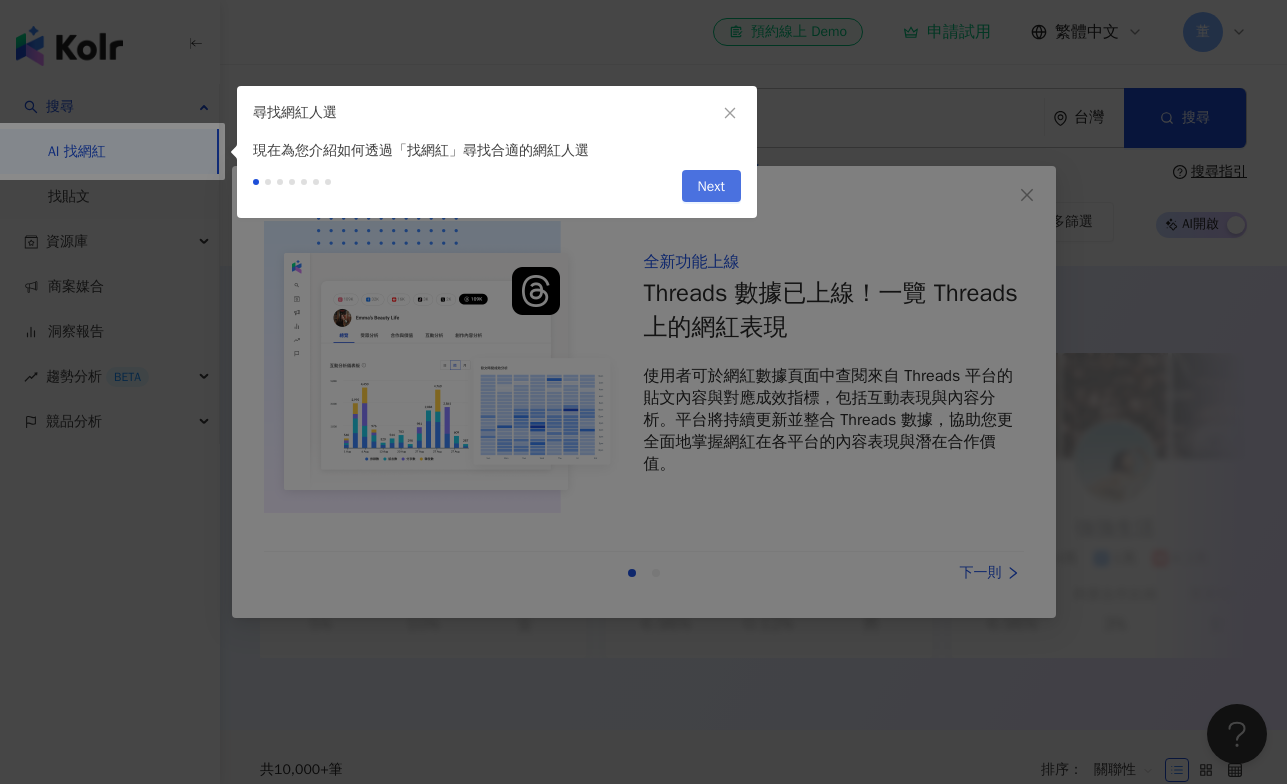 click on "Next" at bounding box center [711, 187] 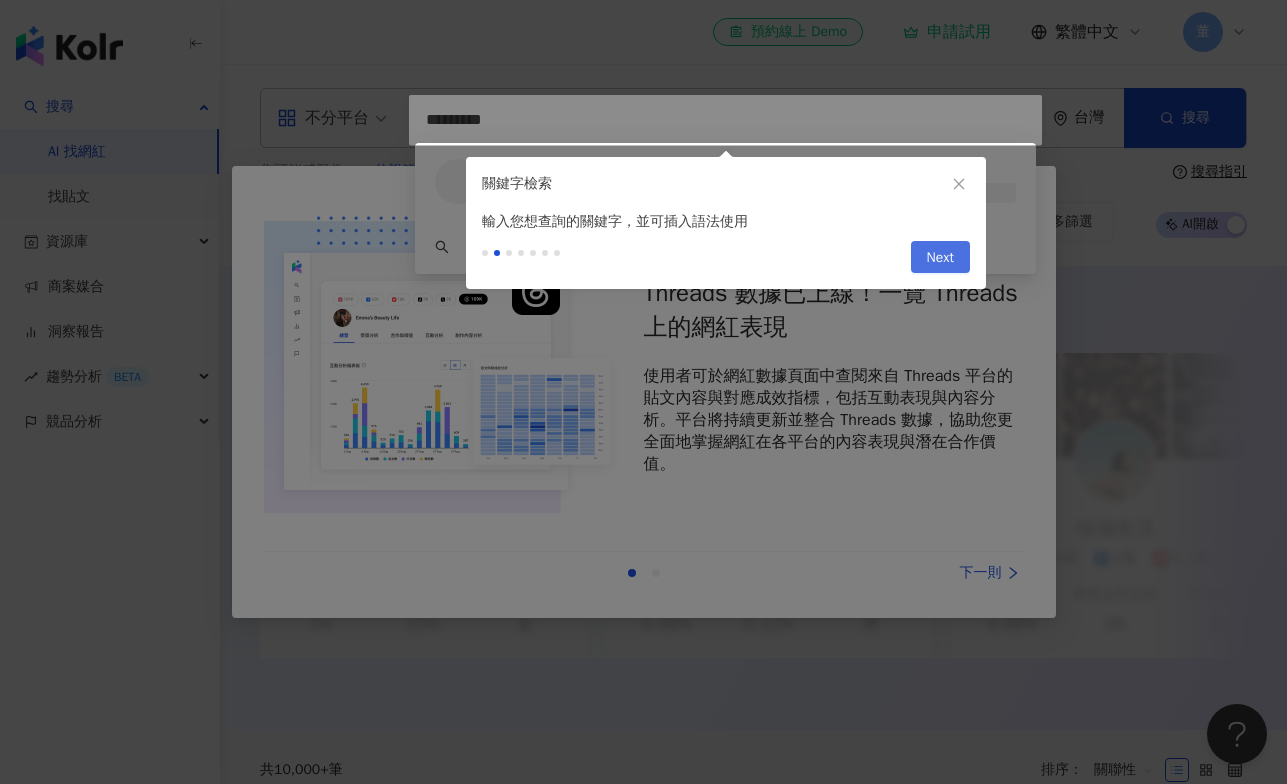 click on "Next" at bounding box center (940, 258) 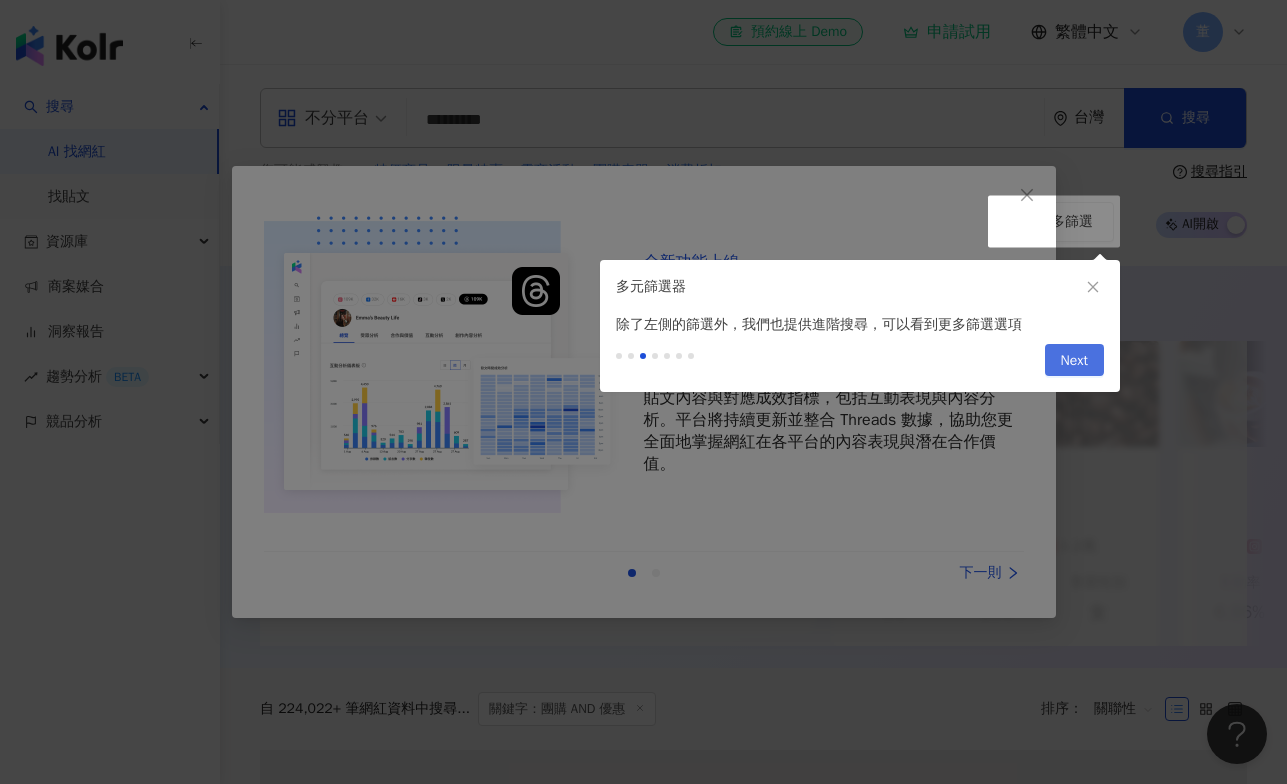 click on "Next" at bounding box center [1074, 361] 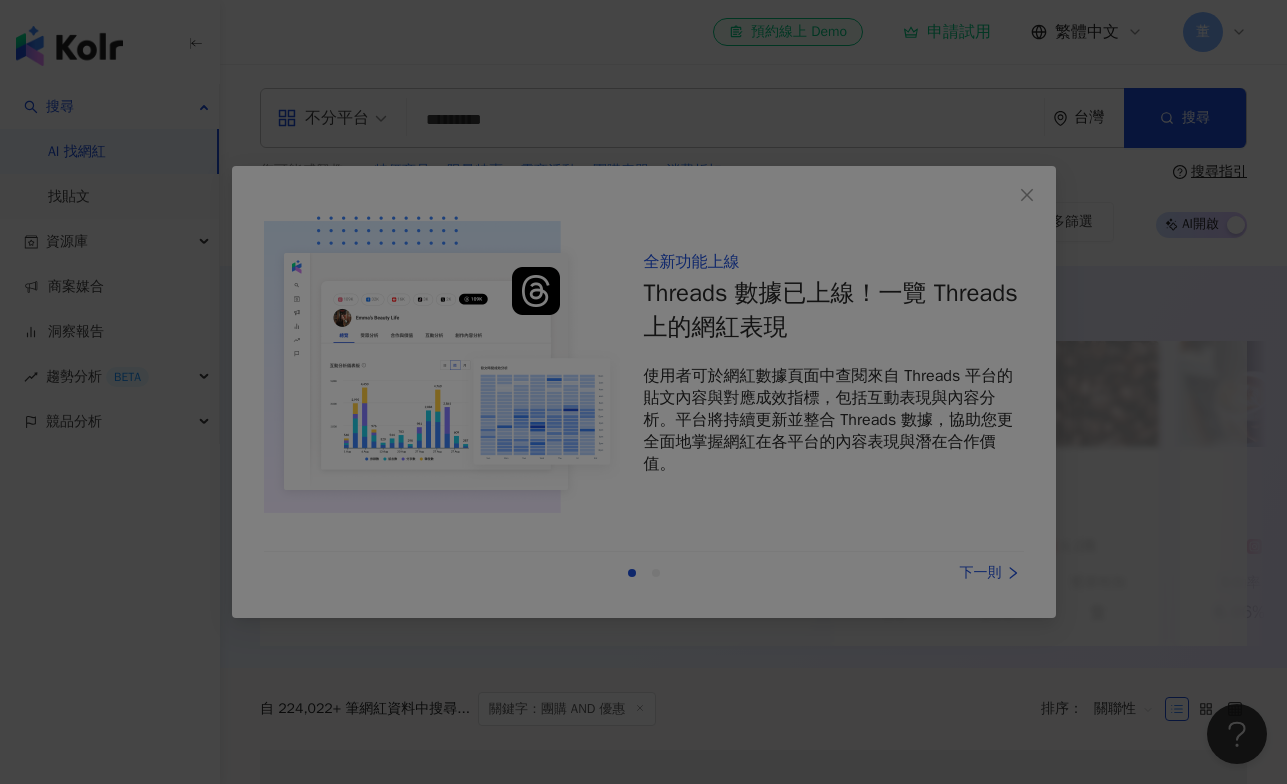 click at bounding box center (643, 392) 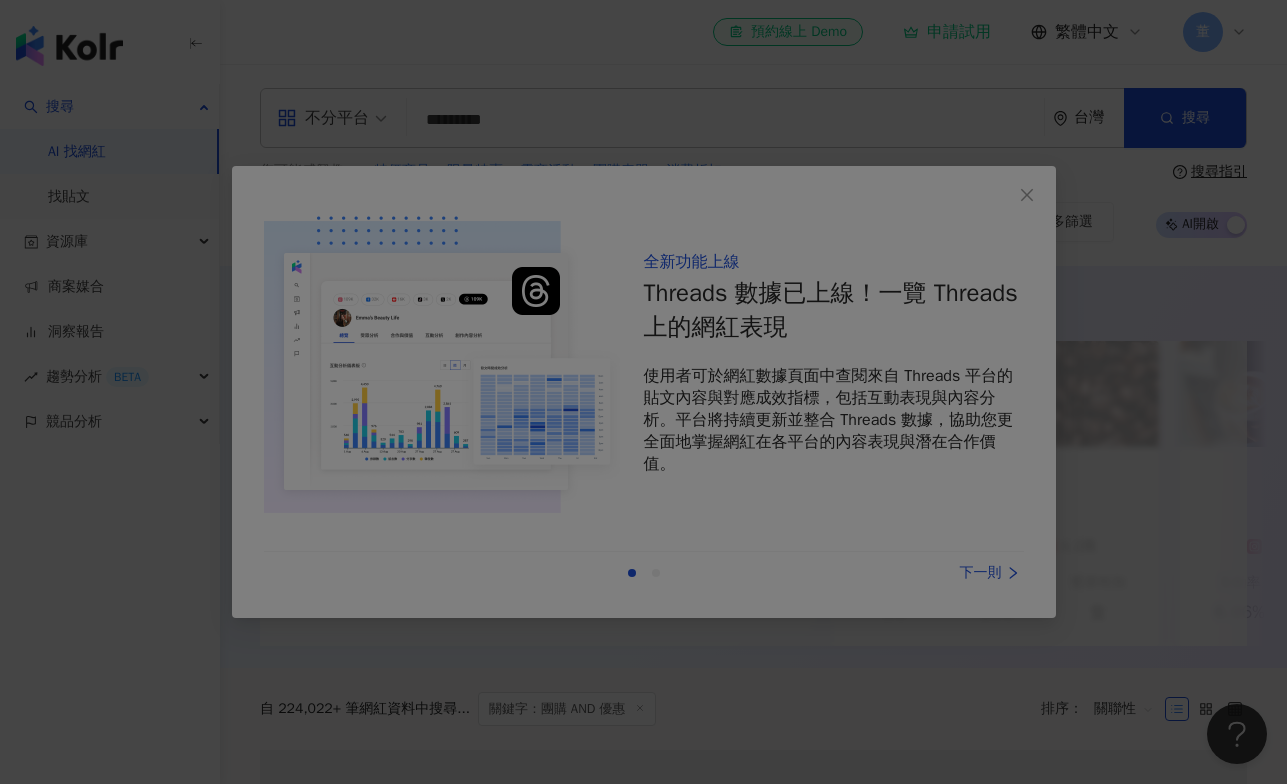 click at bounding box center (643, 392) 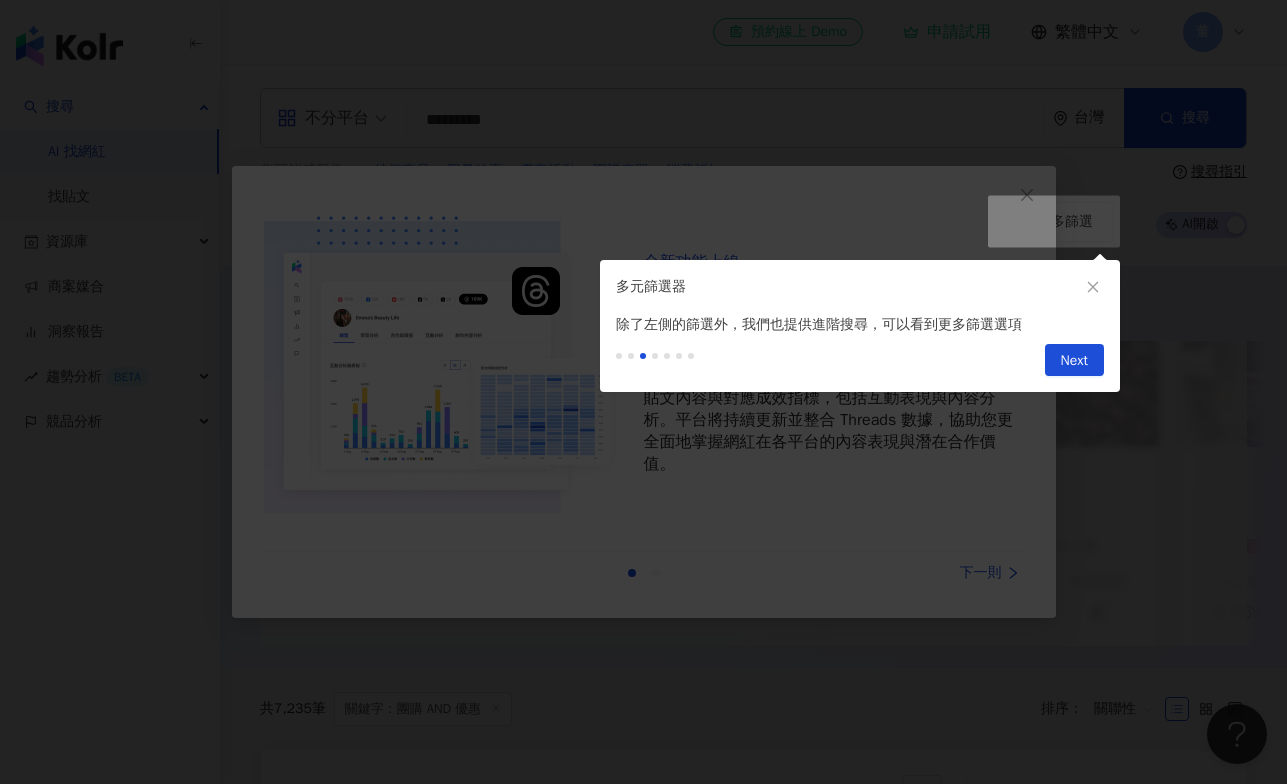 scroll, scrollTop: 0, scrollLeft: 0, axis: both 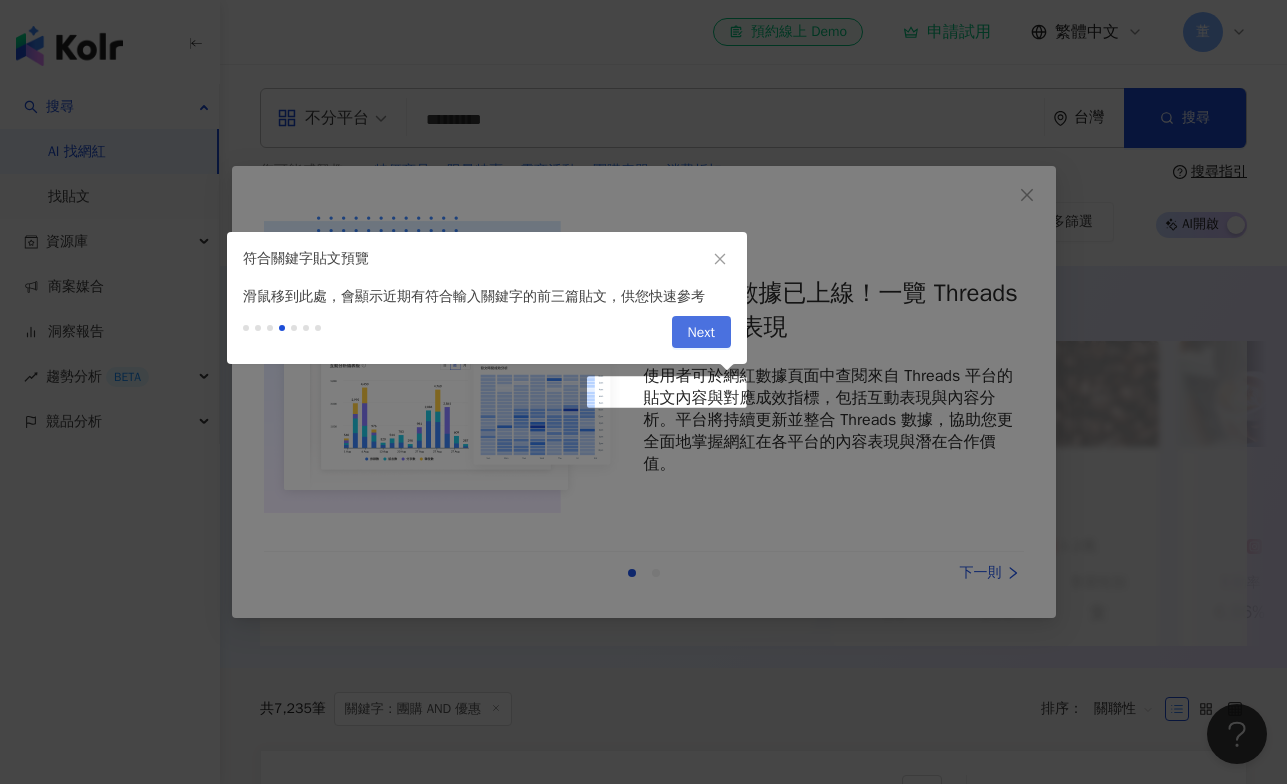 click on "Next" at bounding box center (701, 333) 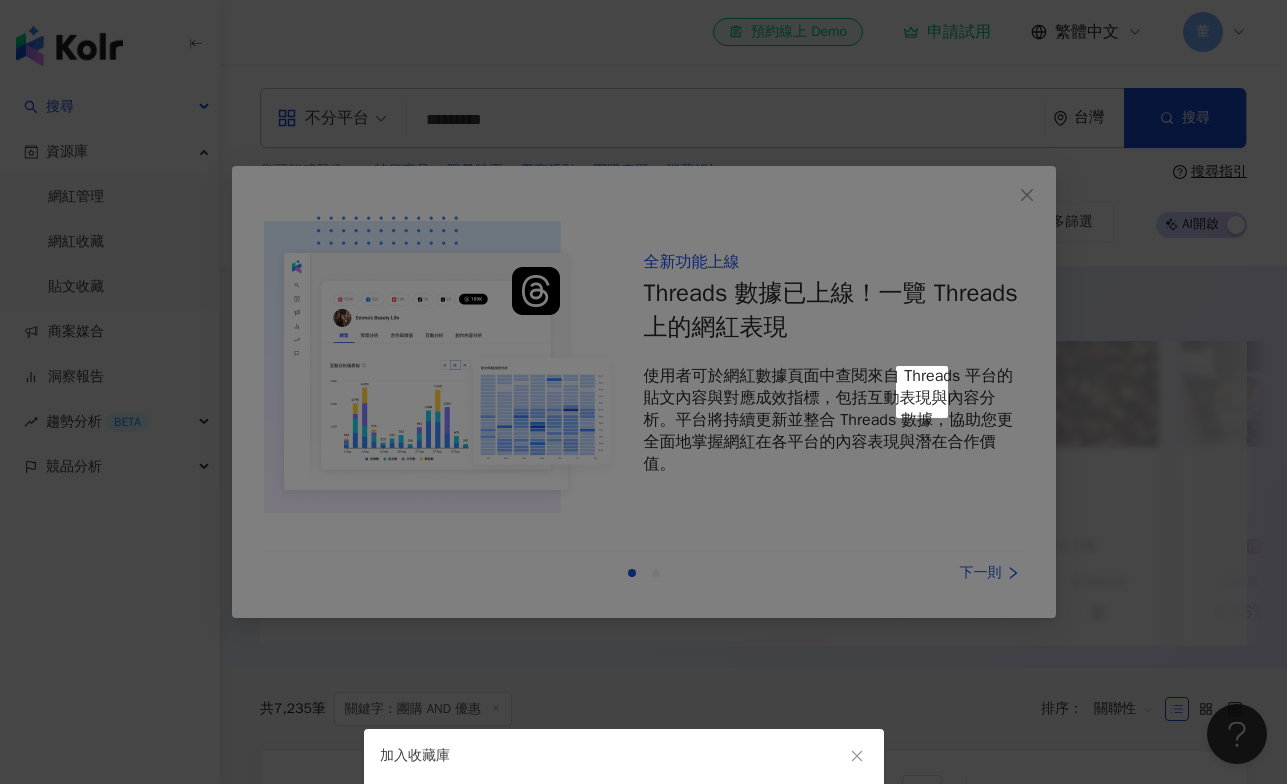 scroll, scrollTop: 0, scrollLeft: 0, axis: both 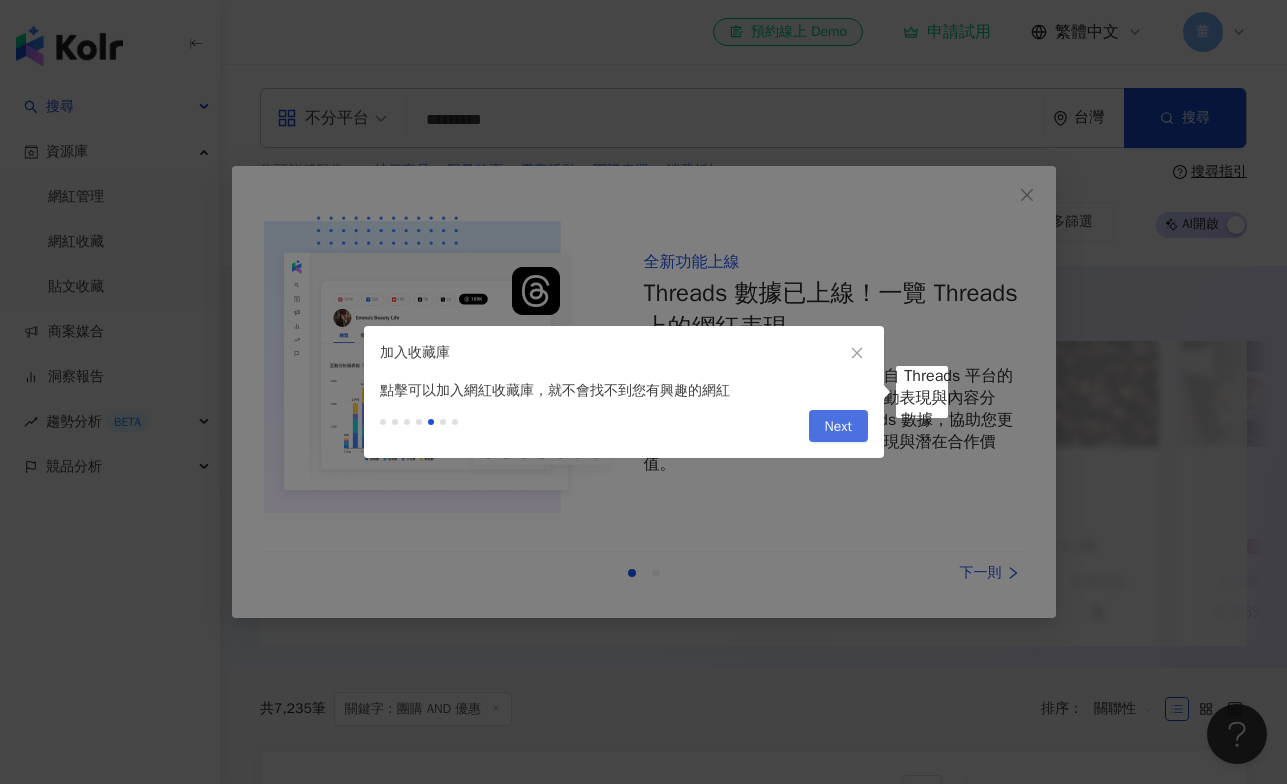click on "Next" at bounding box center (838, 427) 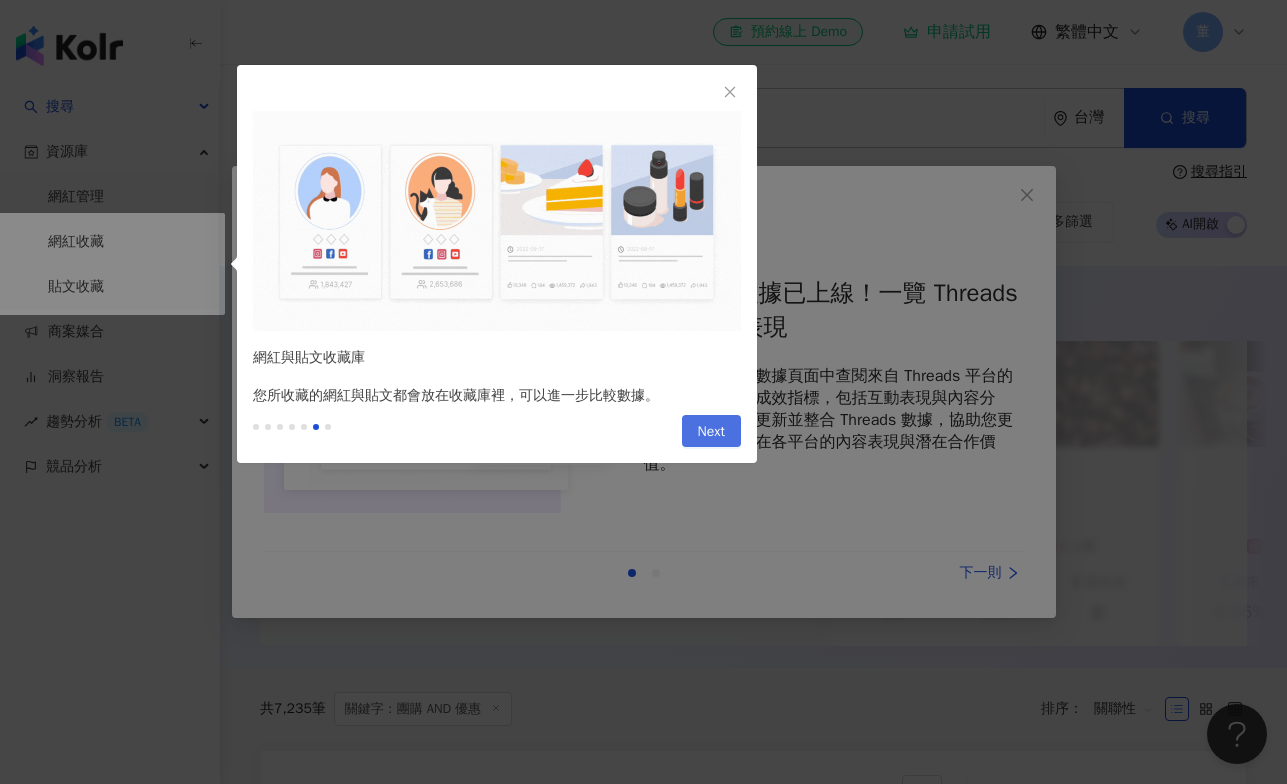 click on "Next" at bounding box center (711, 431) 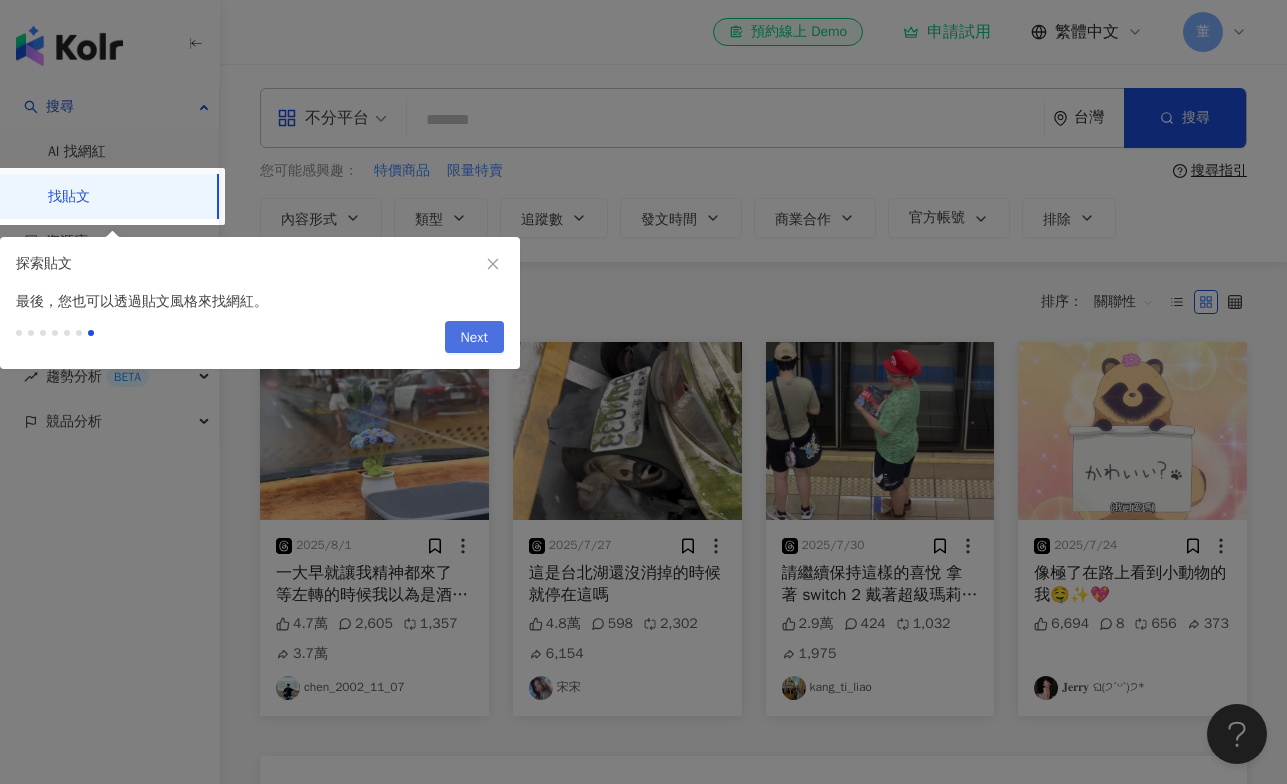 click on "Next" at bounding box center (474, 338) 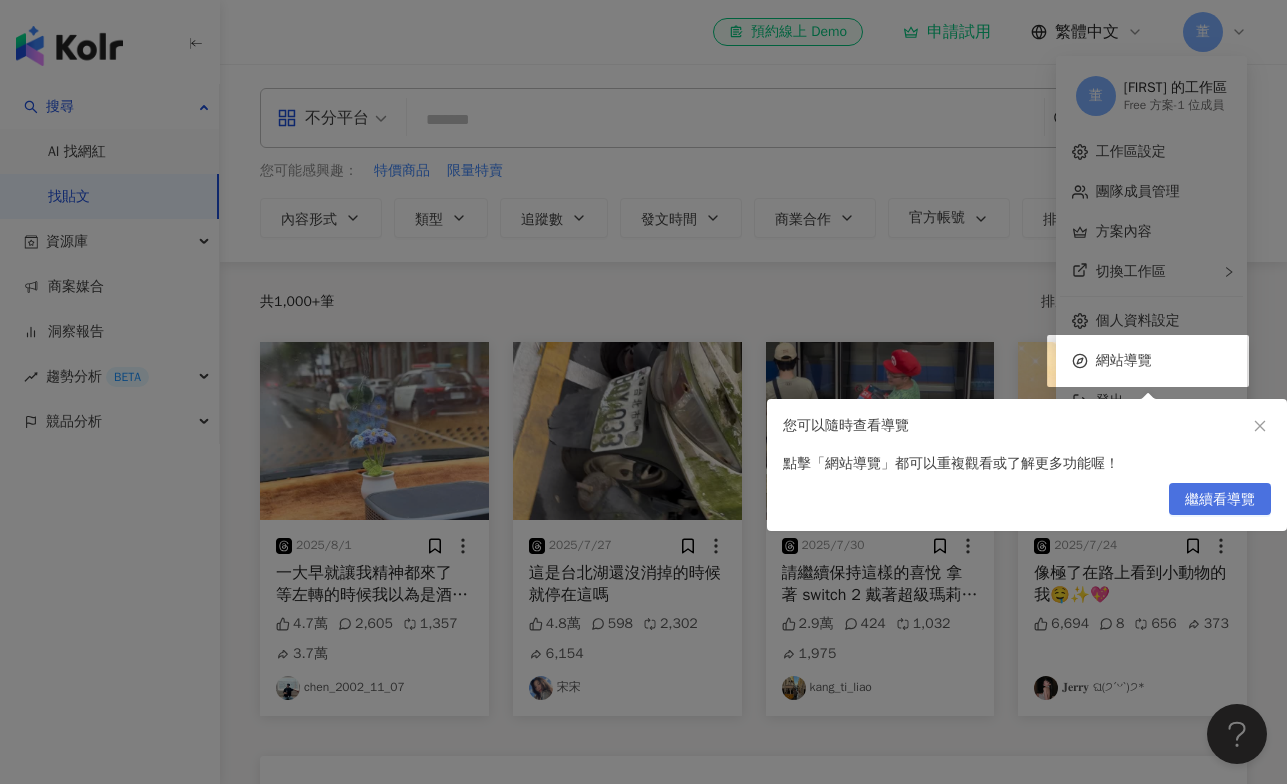 click on "繼續看導覽" at bounding box center [1220, 500] 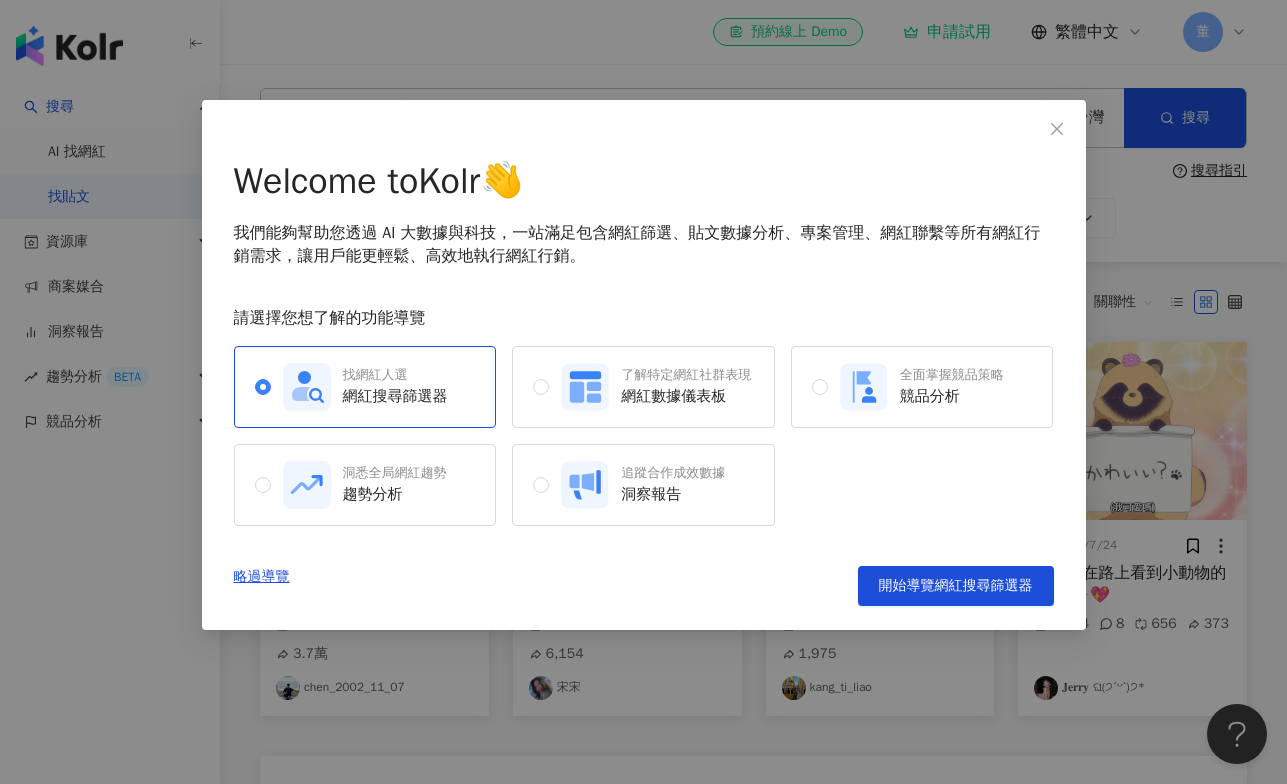 click on "Welcome to  Kolr  👋 我們能夠幫助您透過 AI 大數據與科技，一站滿足包含網紅篩選、貼文數據分析、專案管理、網紅聯繫等所有網紅行銷需求，讓用戶能更輕鬆、高效地執行網紅行銷。 請選擇您想了解的功能導覽 找網紅人選 網紅搜尋篩選器 了解特定網紅社群表現 網紅數據儀表板 全面掌握競品策略 競品分析 洞悉全局網紅趨勢 趨勢分析 追蹤合作成效數據 洞察報告 略過導覽 開始導覽網紅搜尋篩選器" at bounding box center (644, 381) 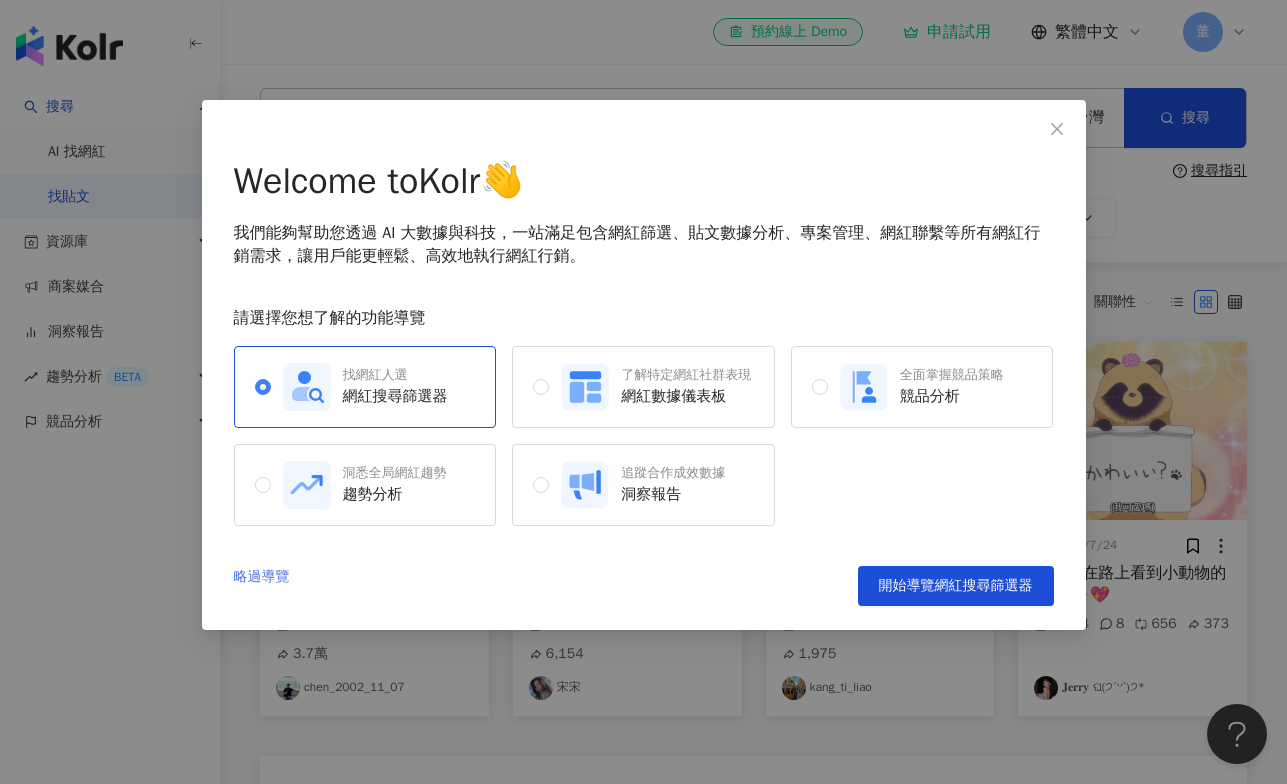 click on "略過導覽" at bounding box center (262, 586) 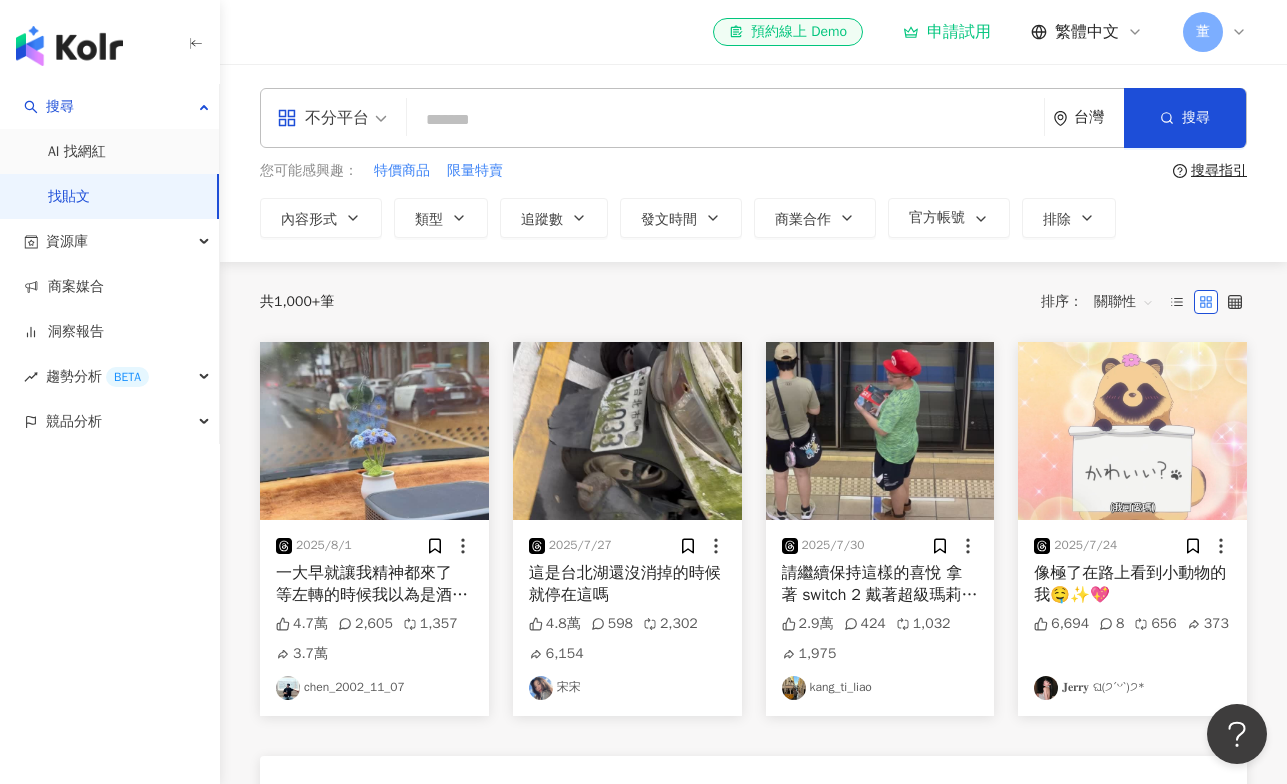 click at bounding box center (725, 119) 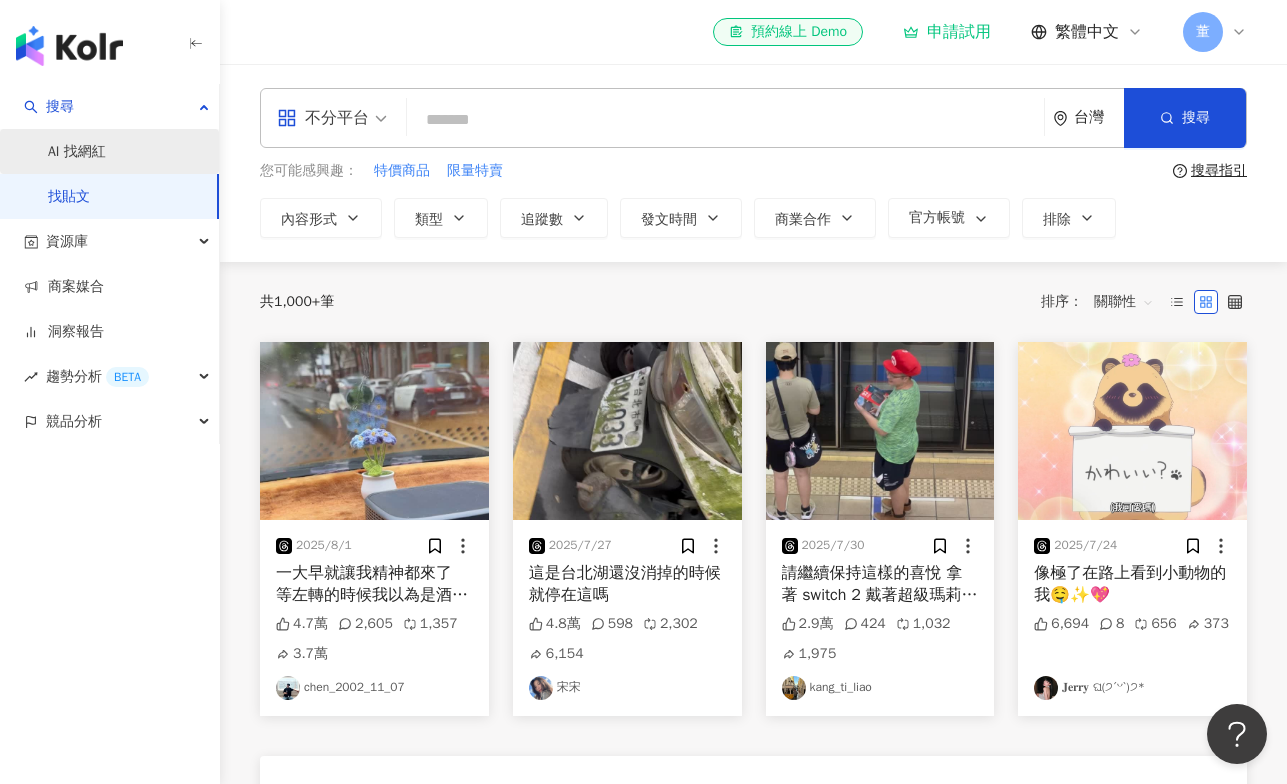 click on "AI 找網紅" at bounding box center [77, 152] 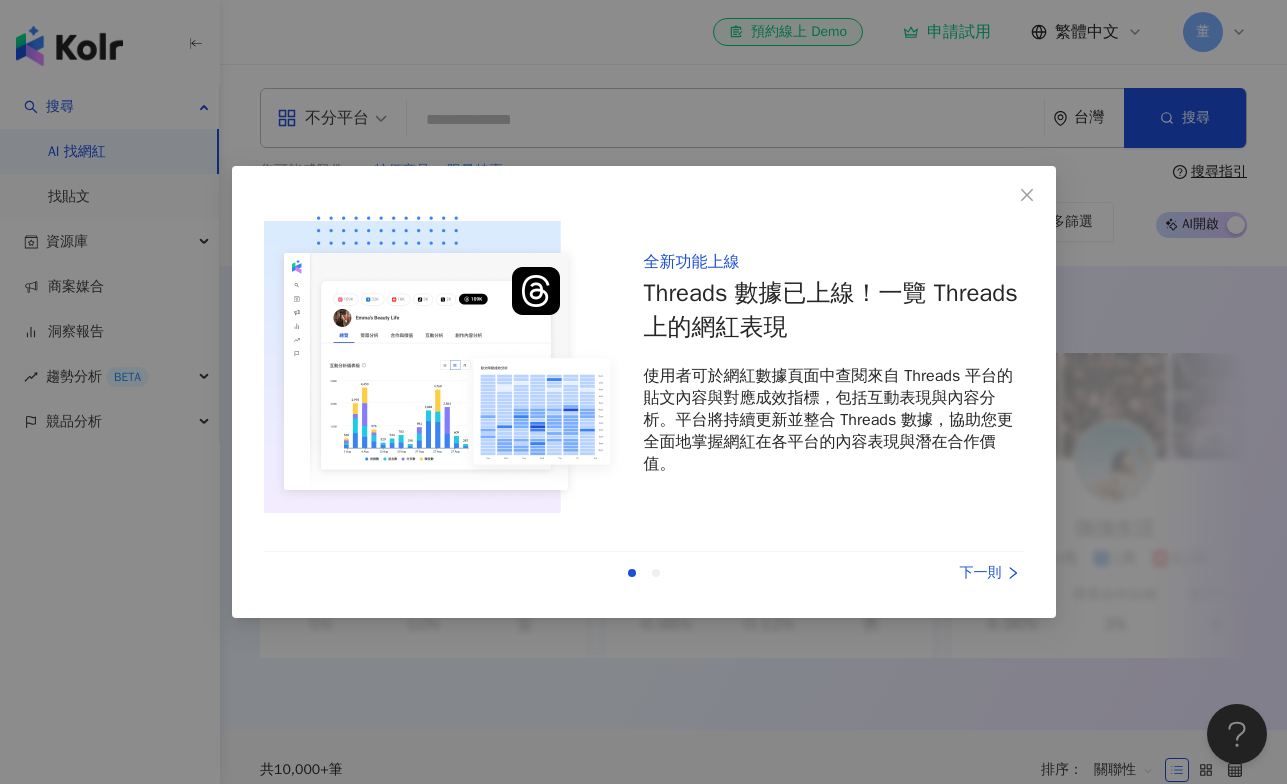 click on "下一則" at bounding box center (949, 573) 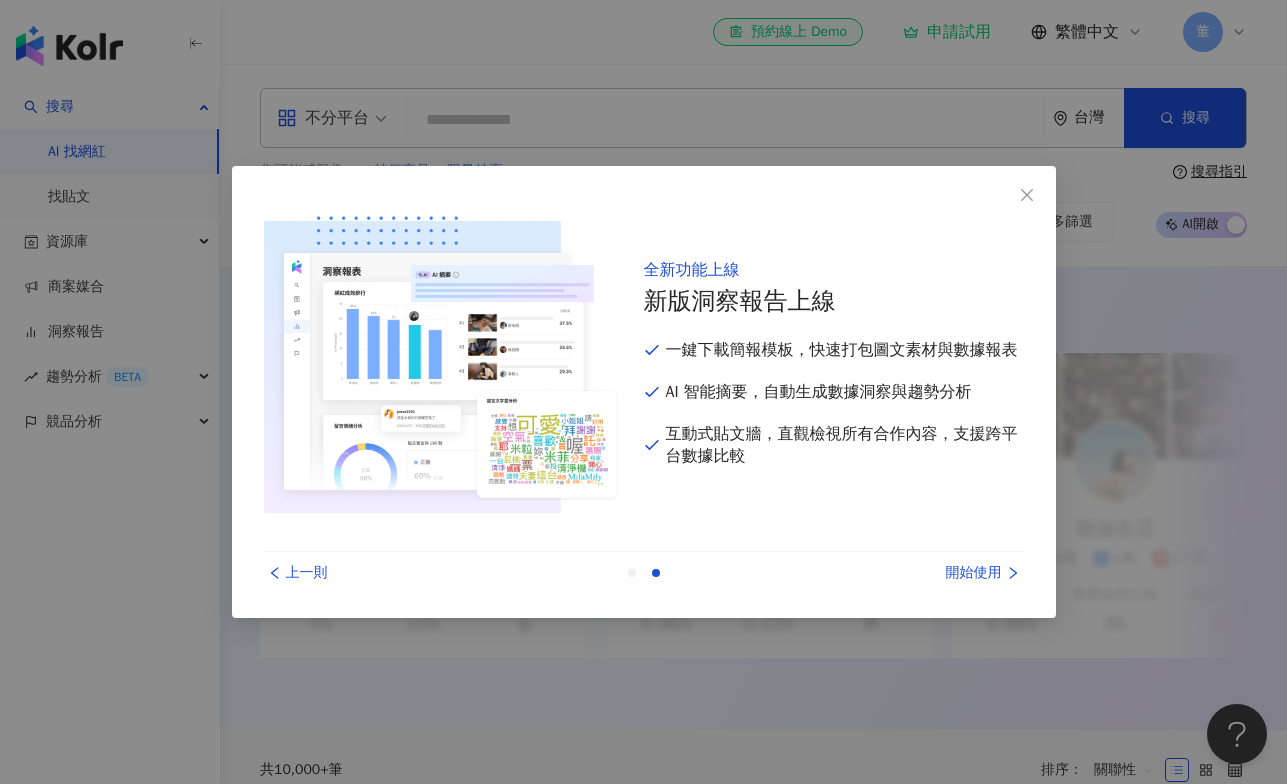 click on "開始使用" at bounding box center [949, 573] 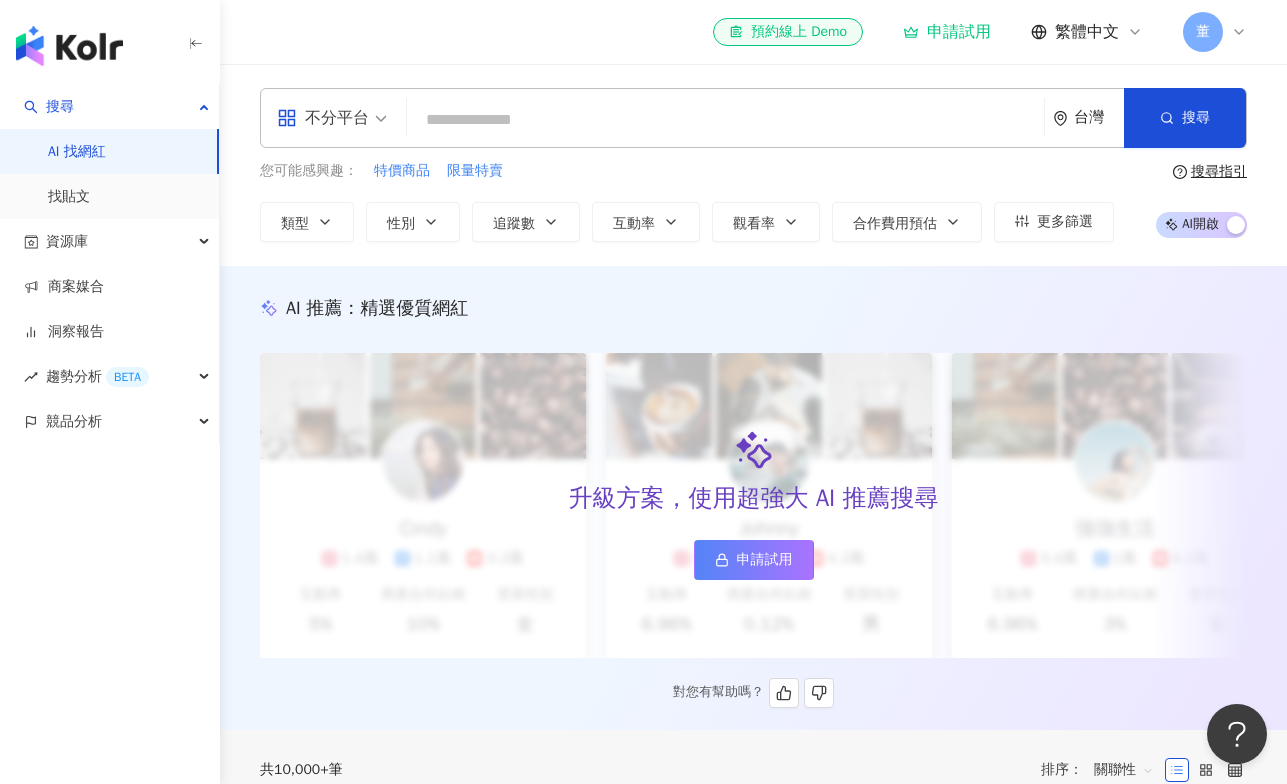 click on "升級方案，使用超強大 AI 推薦搜尋 申請試用" at bounding box center [753, 505] 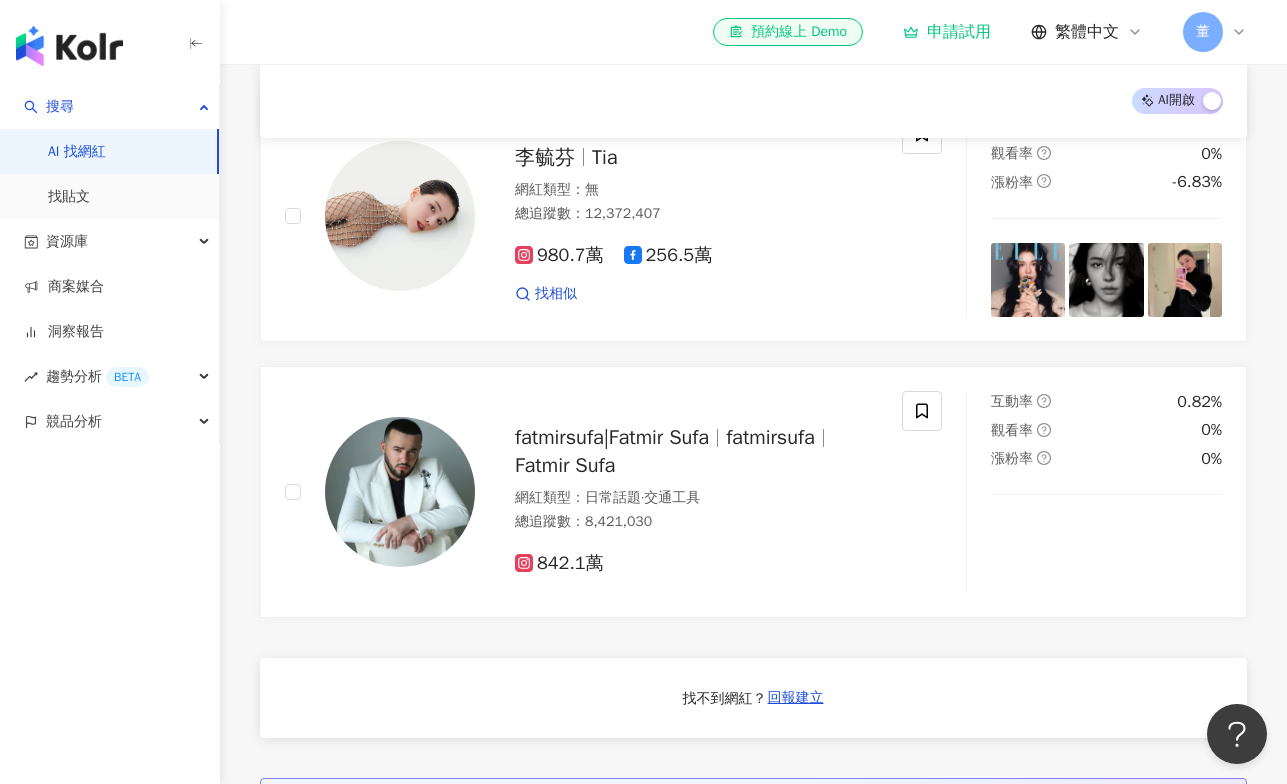 scroll, scrollTop: 0, scrollLeft: 0, axis: both 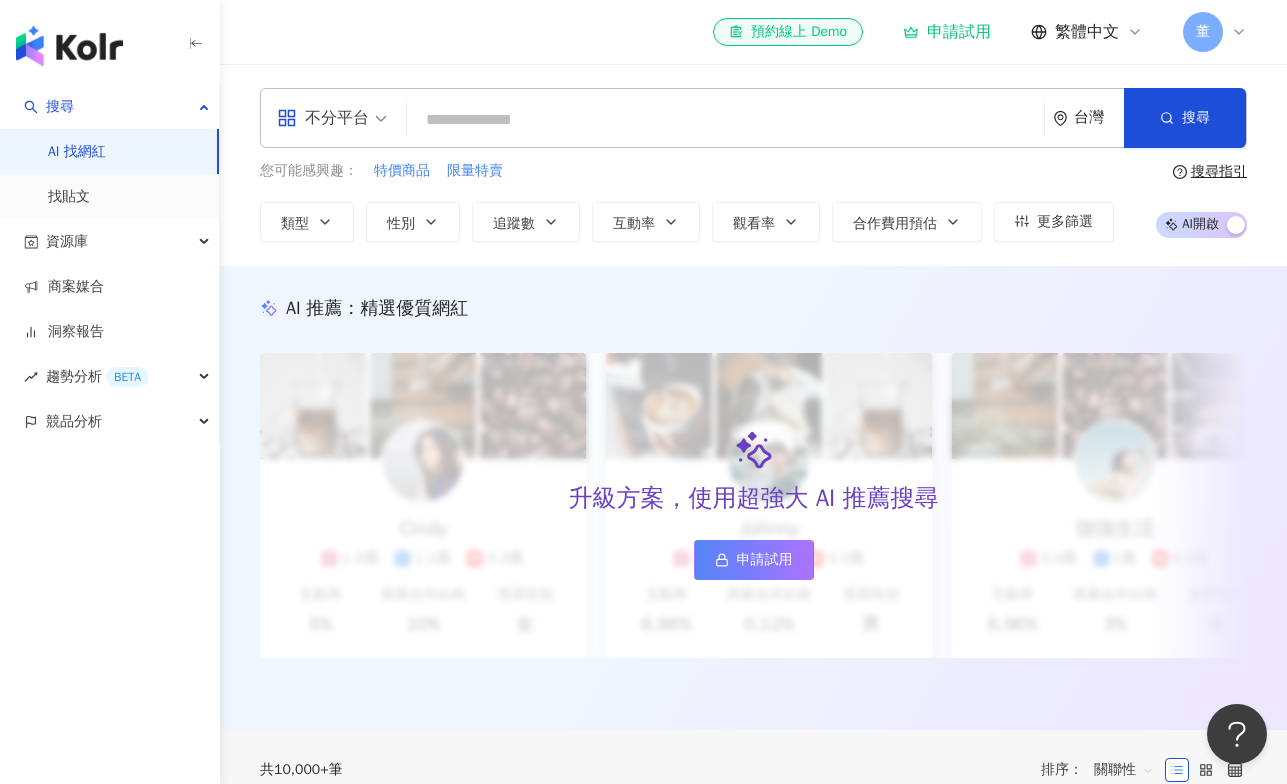 click at bounding box center [725, 120] 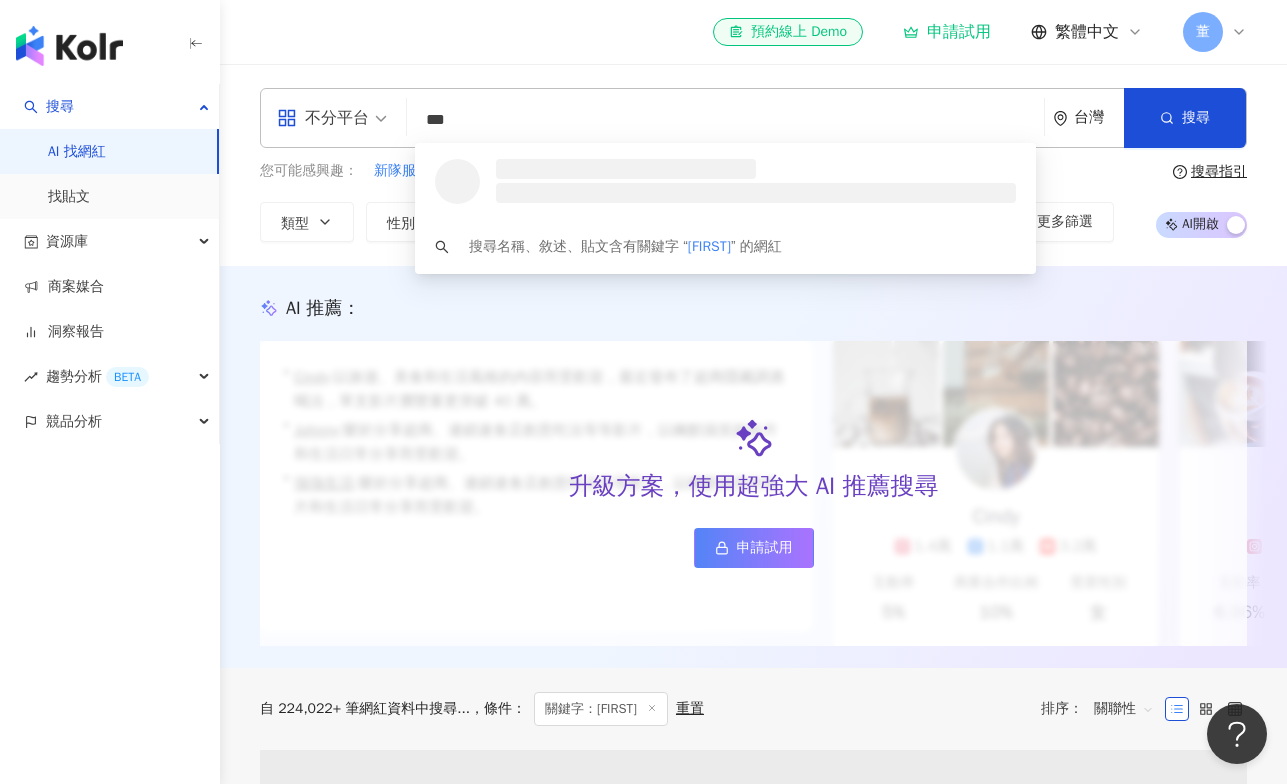 click on "***" at bounding box center [725, 120] 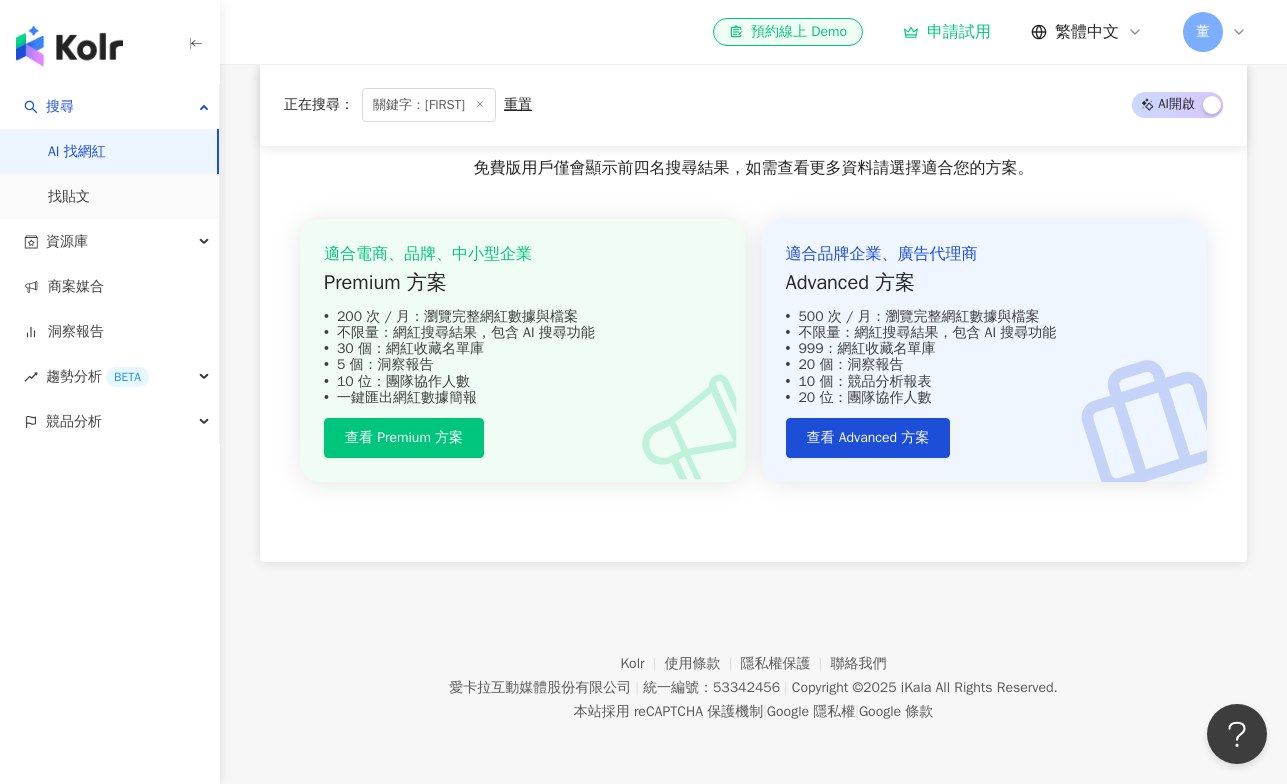 scroll, scrollTop: 0, scrollLeft: 0, axis: both 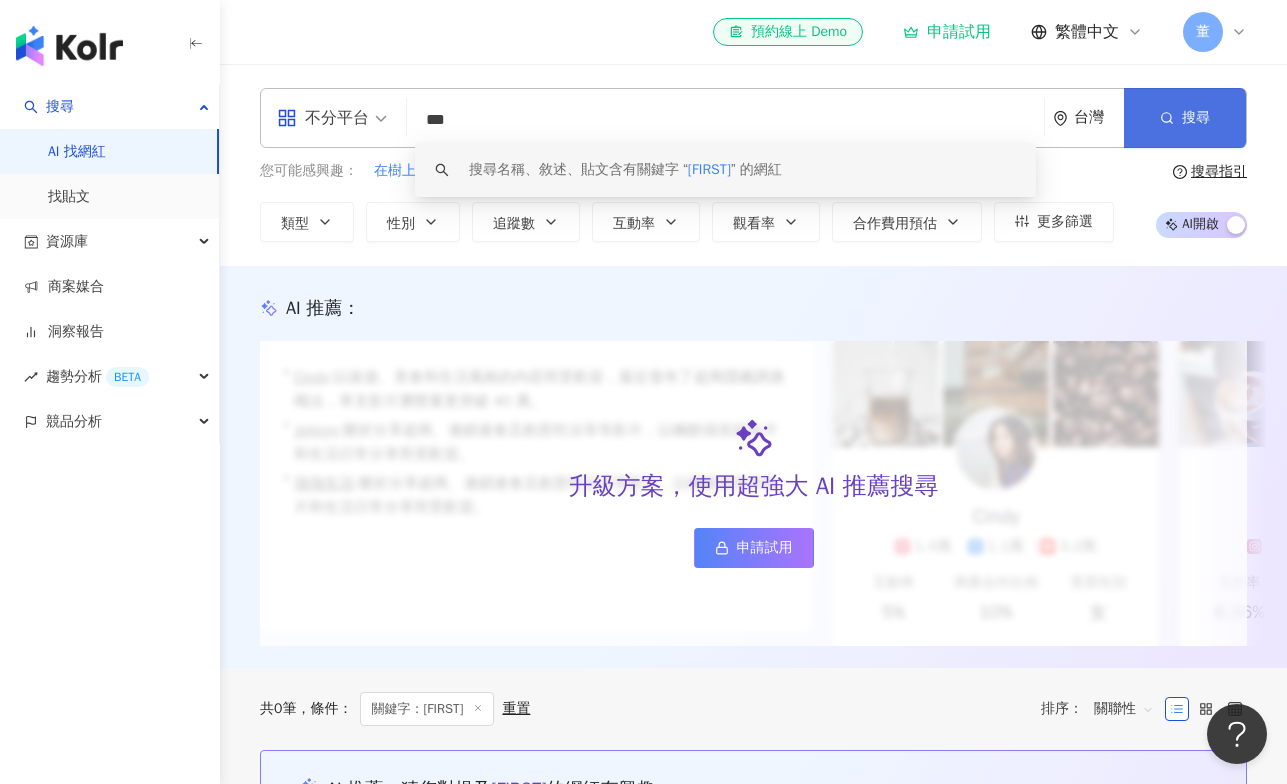 type on "***" 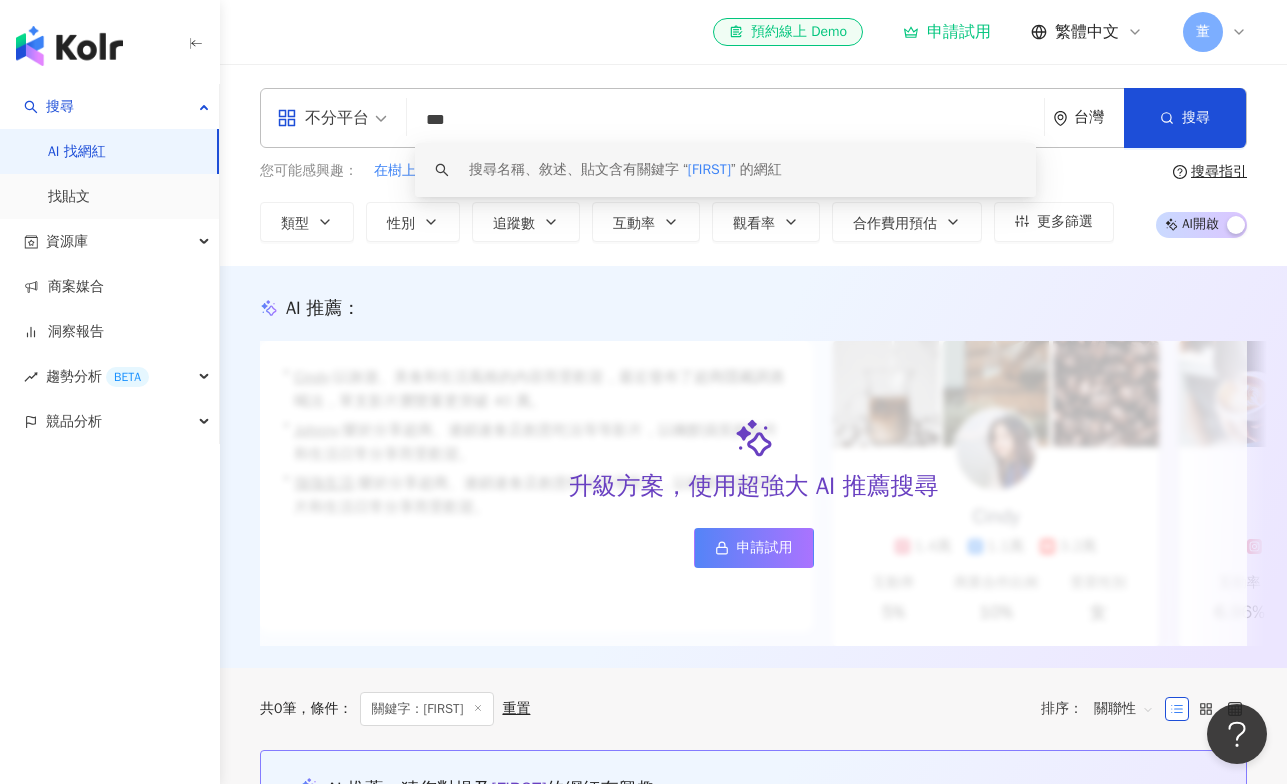 click on "***" at bounding box center [725, 120] 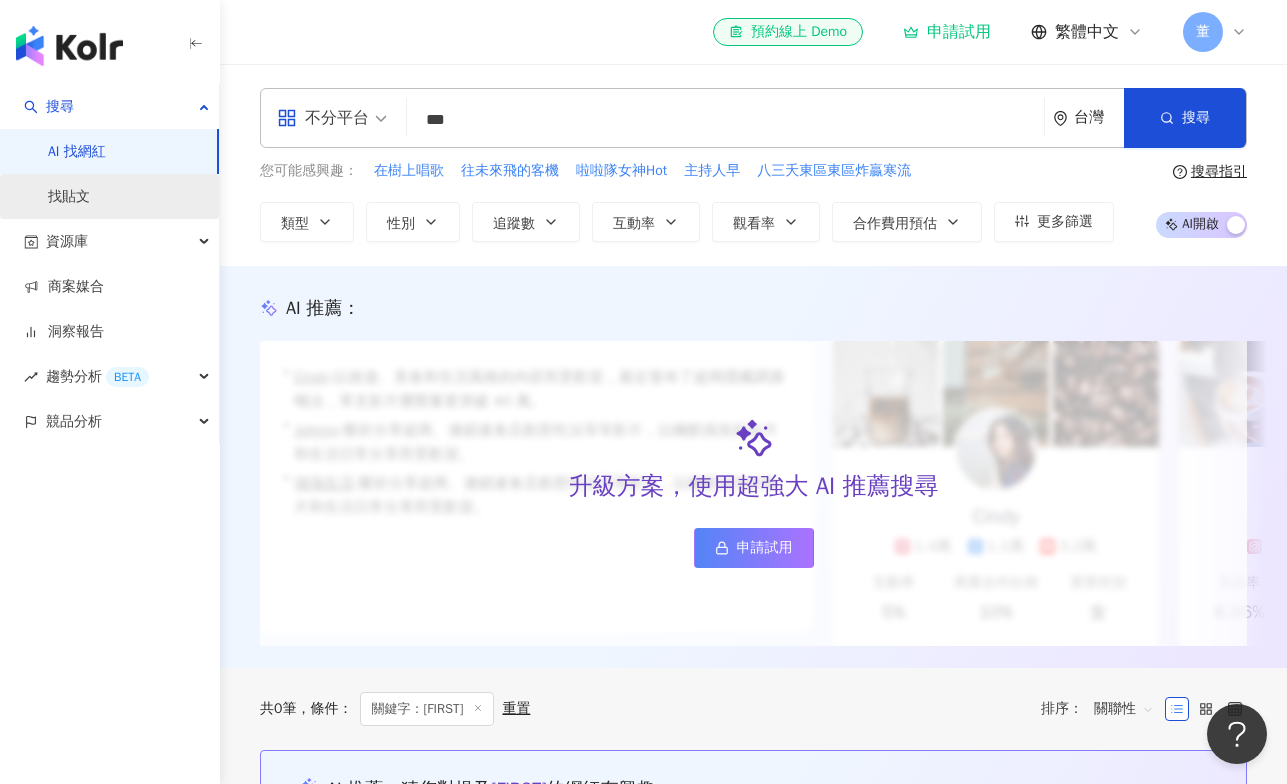 click on "找貼文" at bounding box center (69, 197) 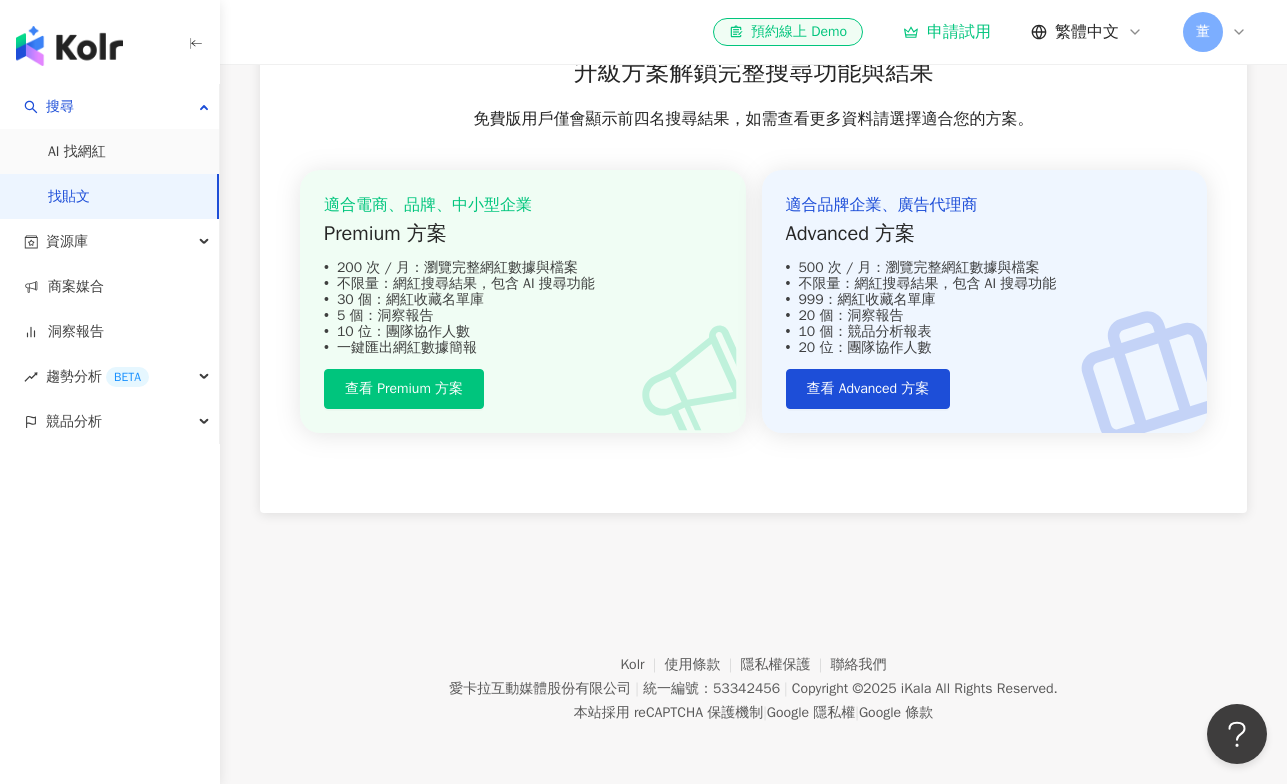 scroll, scrollTop: 740, scrollLeft: 0, axis: vertical 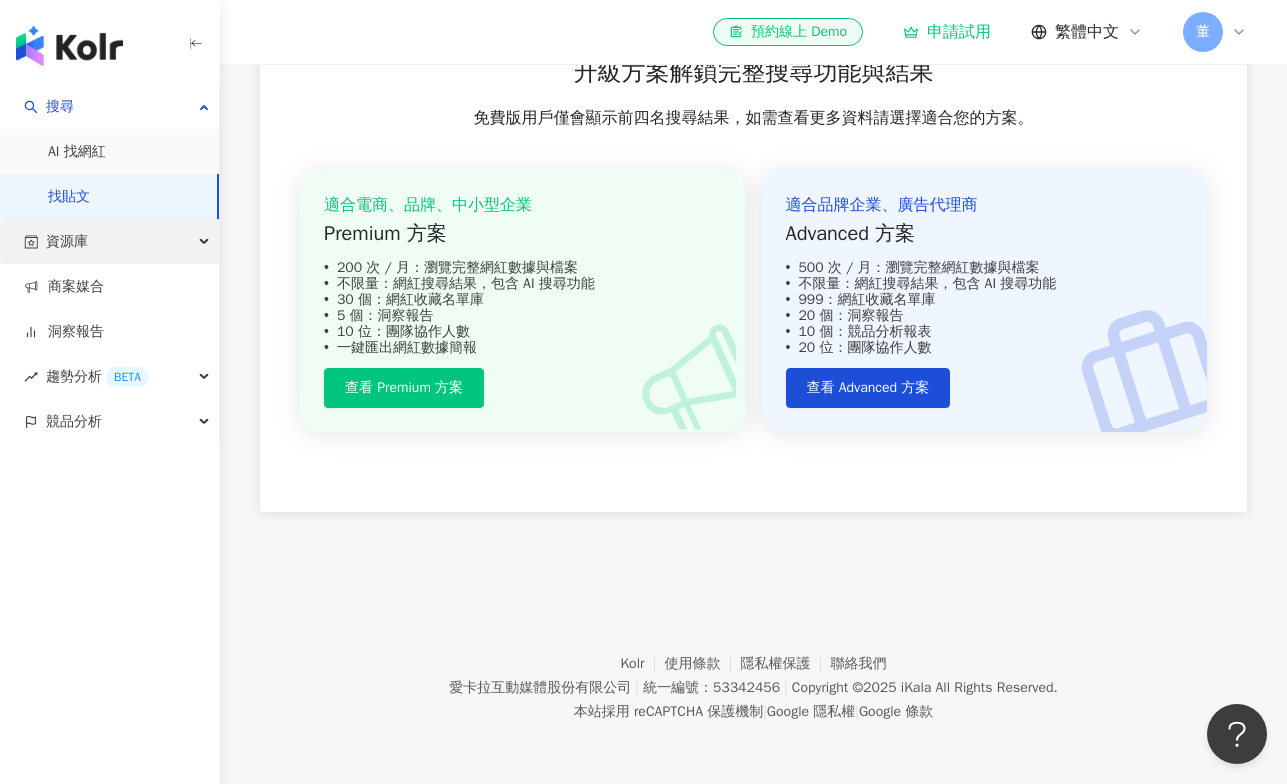 click on "資源庫" at bounding box center [109, 241] 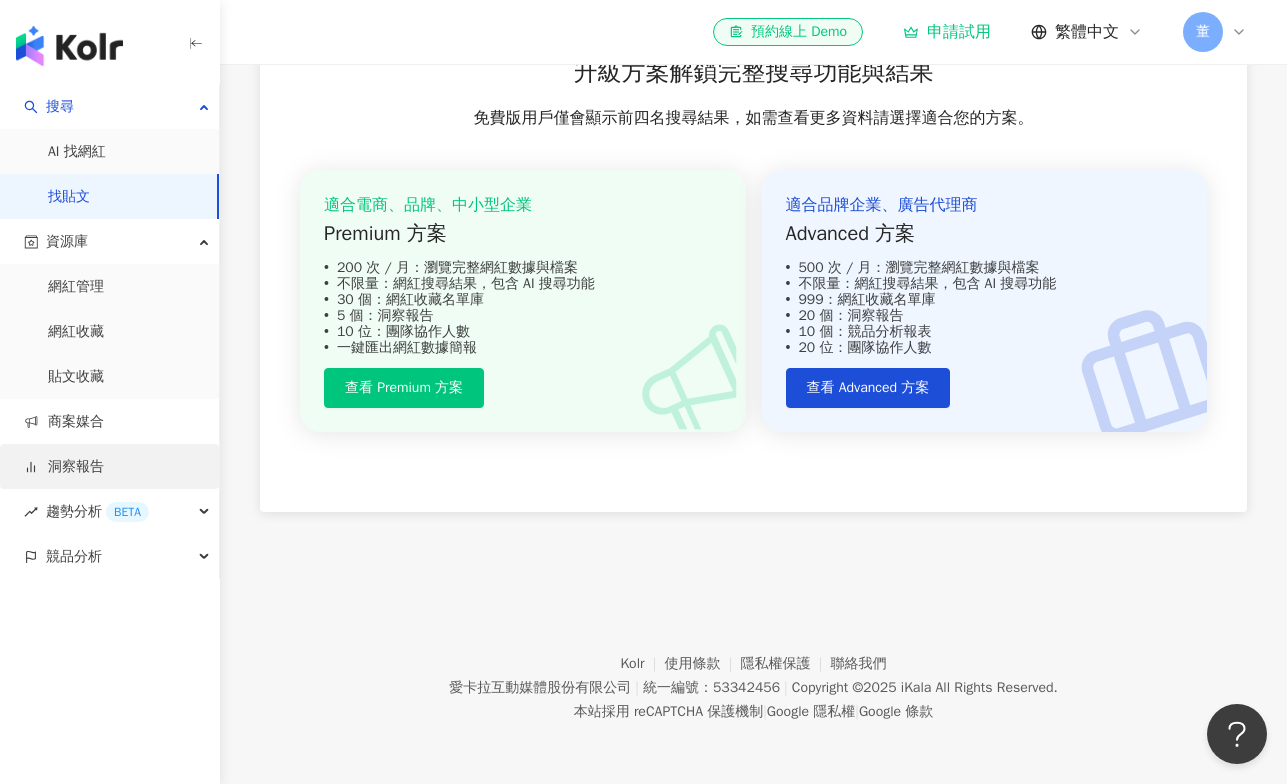 click on "洞察報告" at bounding box center [64, 467] 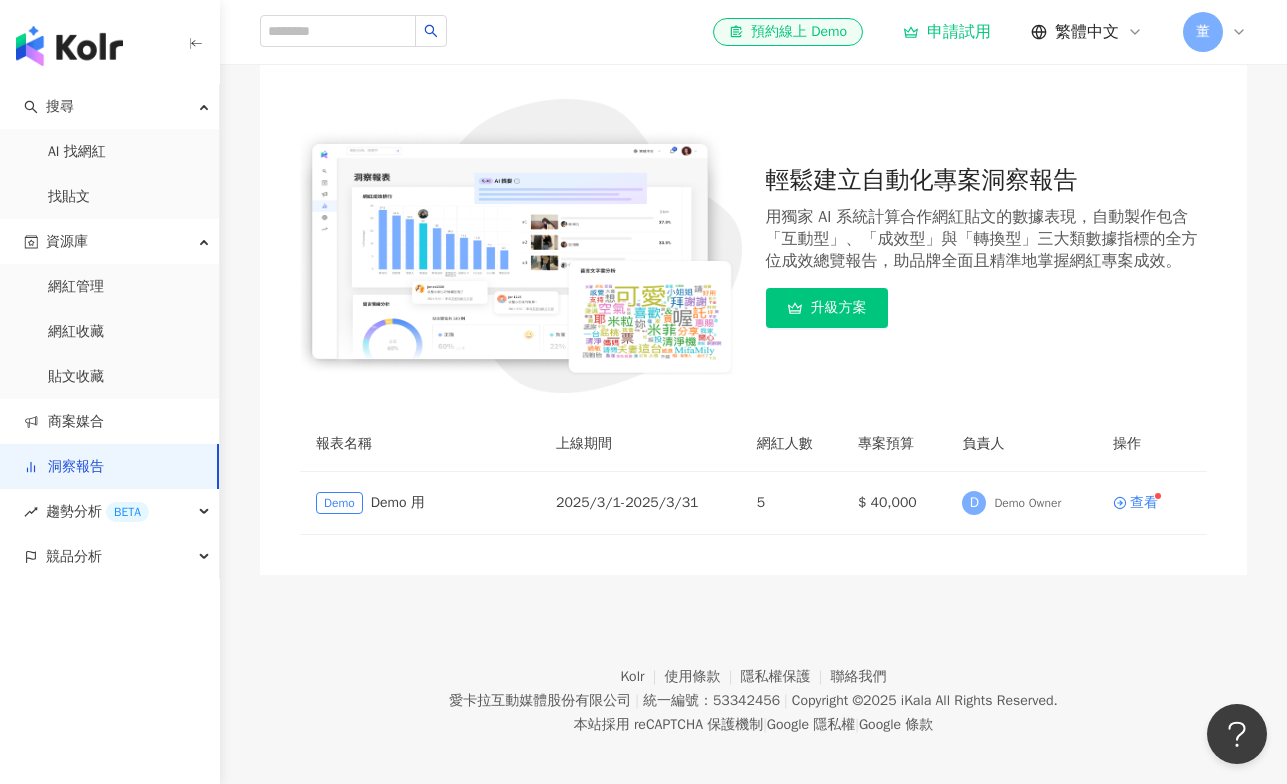 scroll, scrollTop: 180, scrollLeft: 0, axis: vertical 